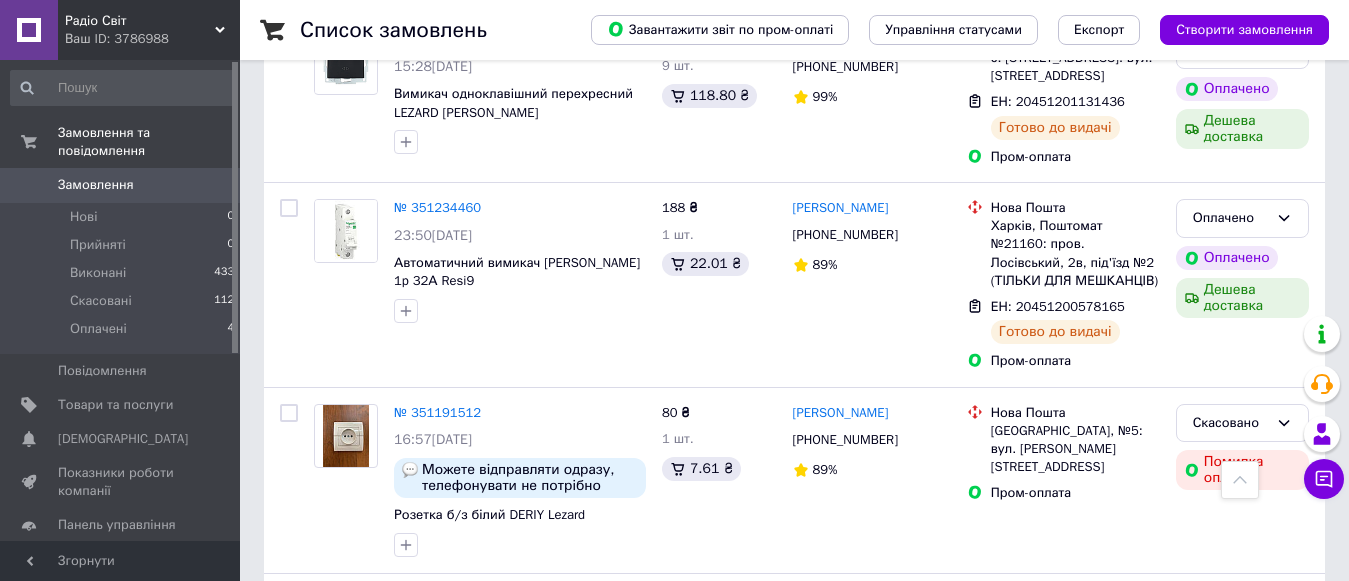 scroll, scrollTop: 600, scrollLeft: 0, axis: vertical 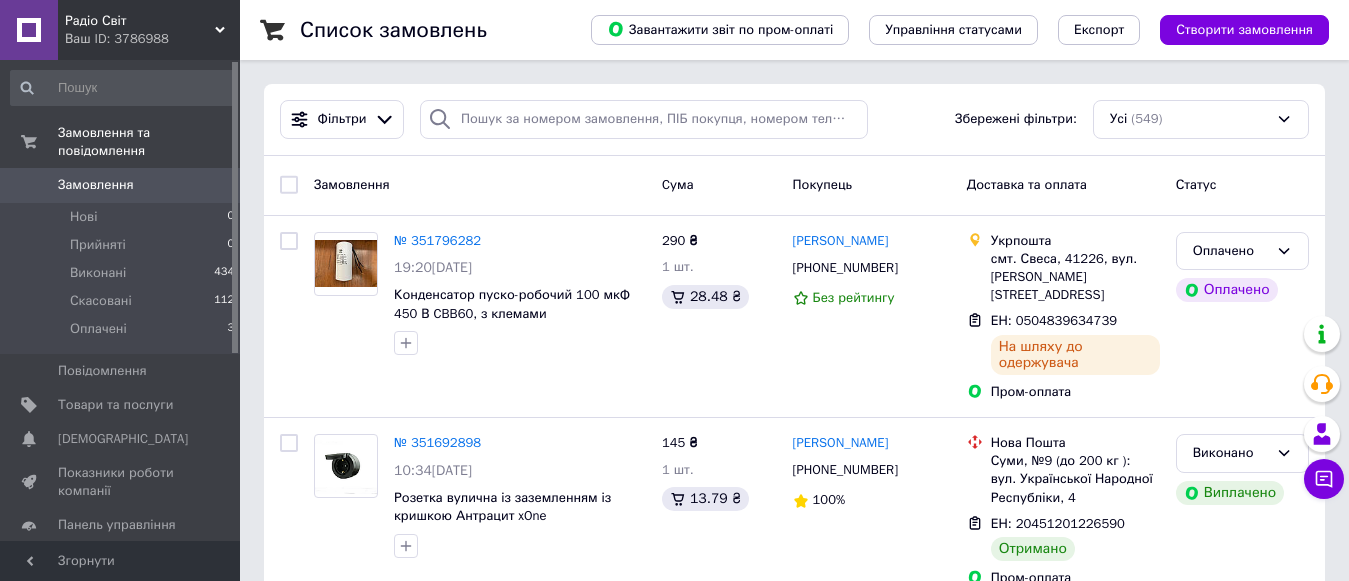 click on "Товари та послуги" at bounding box center [115, 405] 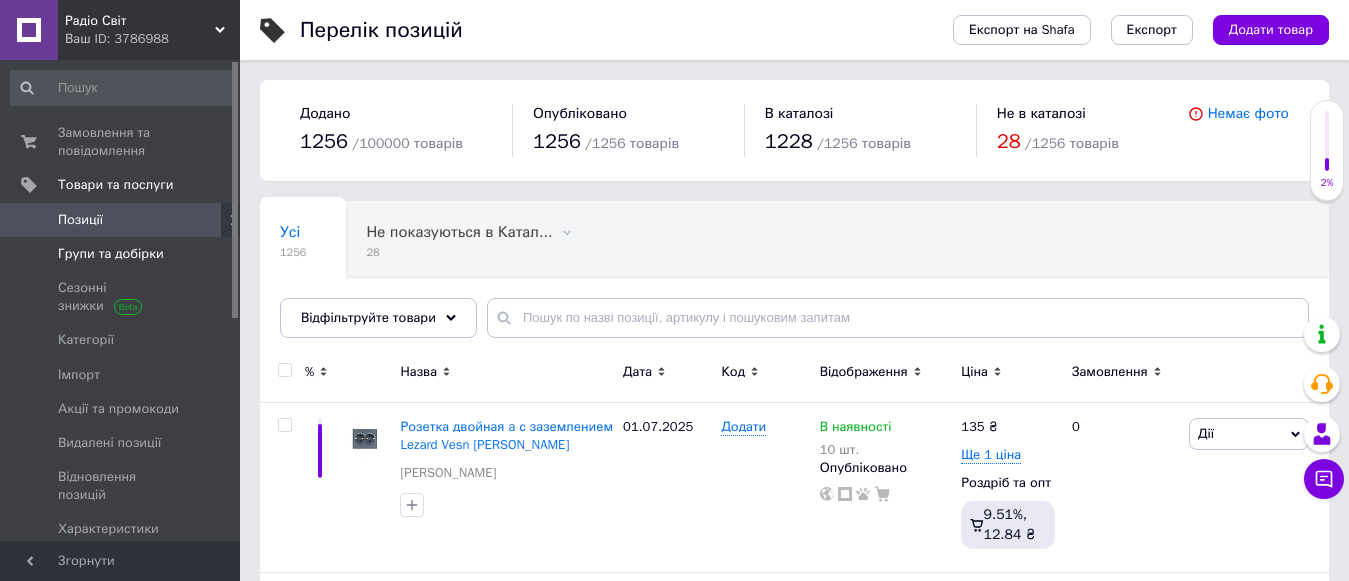 click on "Групи та добірки" at bounding box center (111, 254) 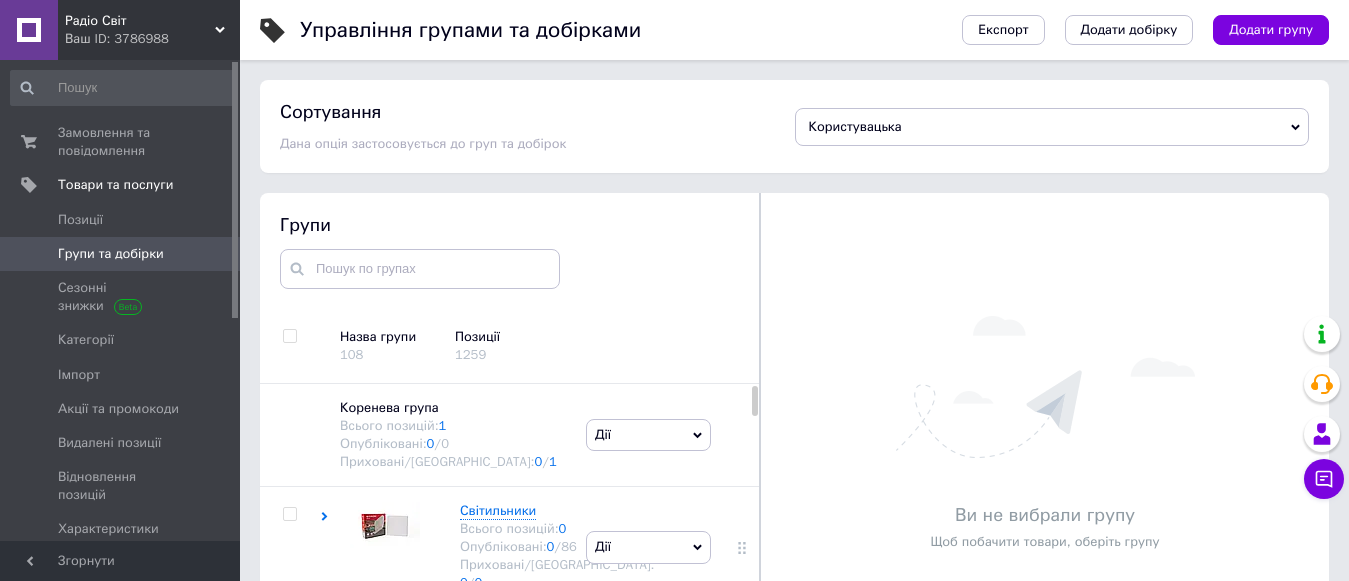 scroll, scrollTop: 113, scrollLeft: 0, axis: vertical 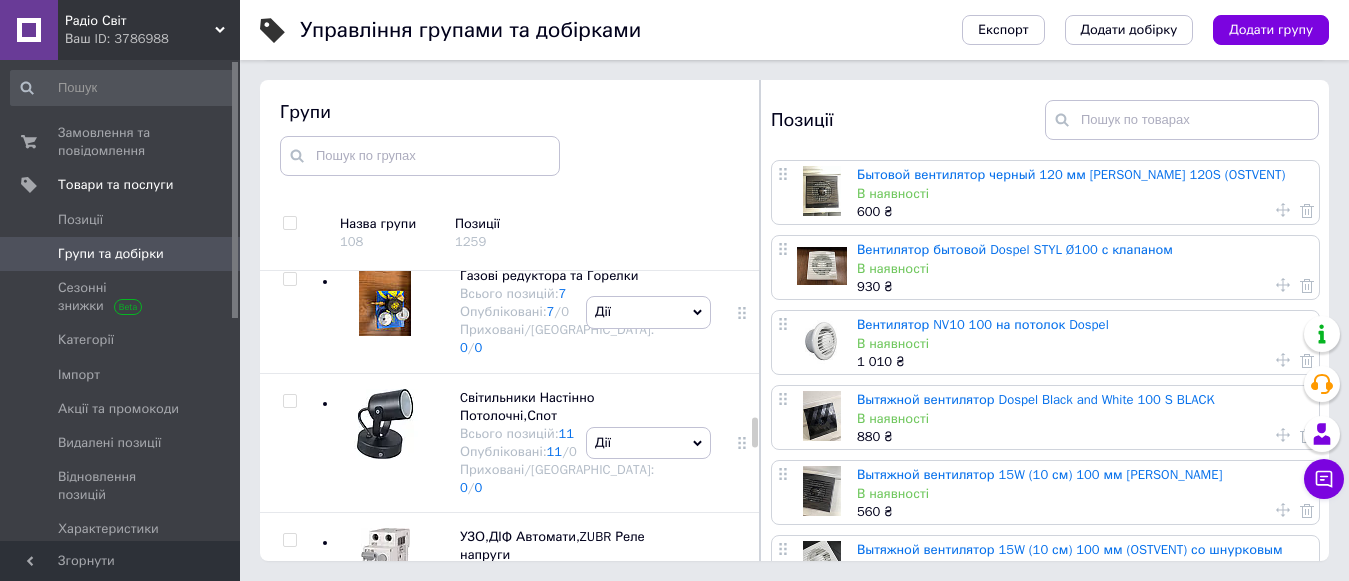 click on "Розподільчі Щити та Коробки" at bounding box center (552, -489) 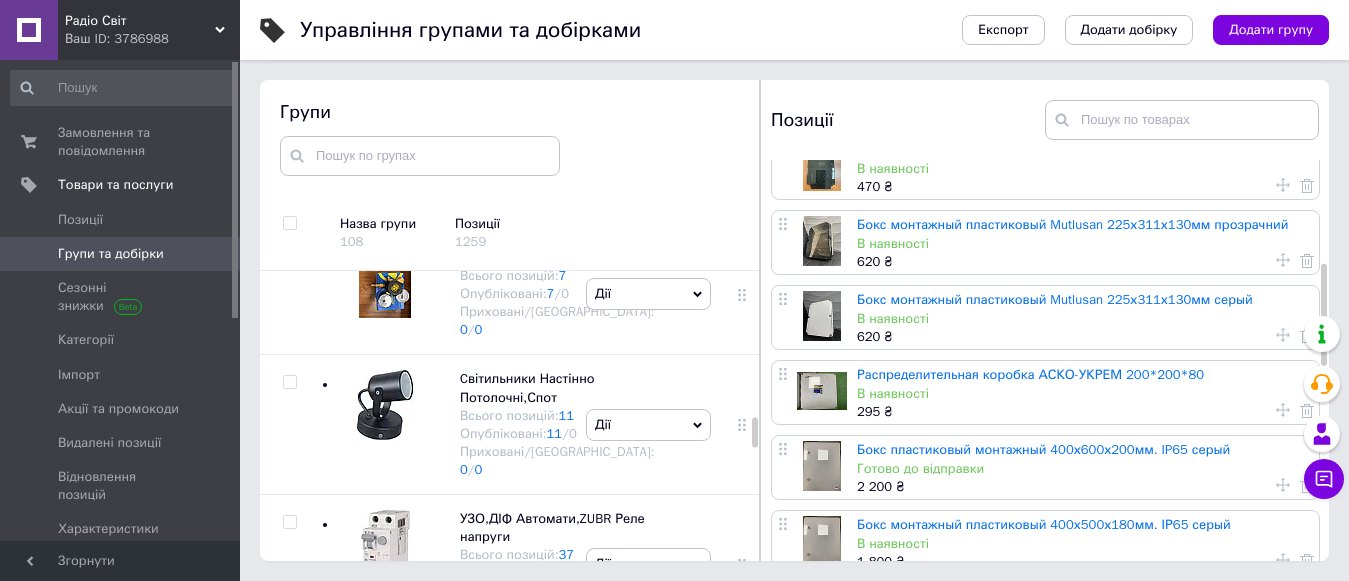 scroll, scrollTop: 500, scrollLeft: 0, axis: vertical 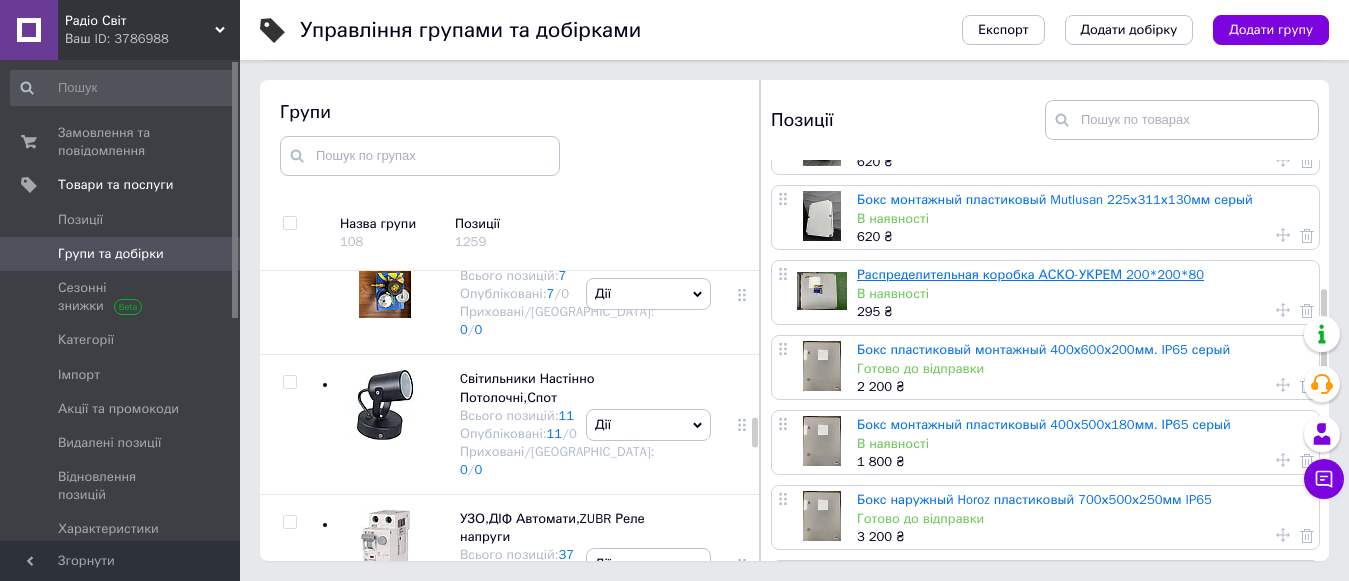 click on "Распределительная коробка АСКО-УКРЕМ  200*200*80" at bounding box center (1030, 274) 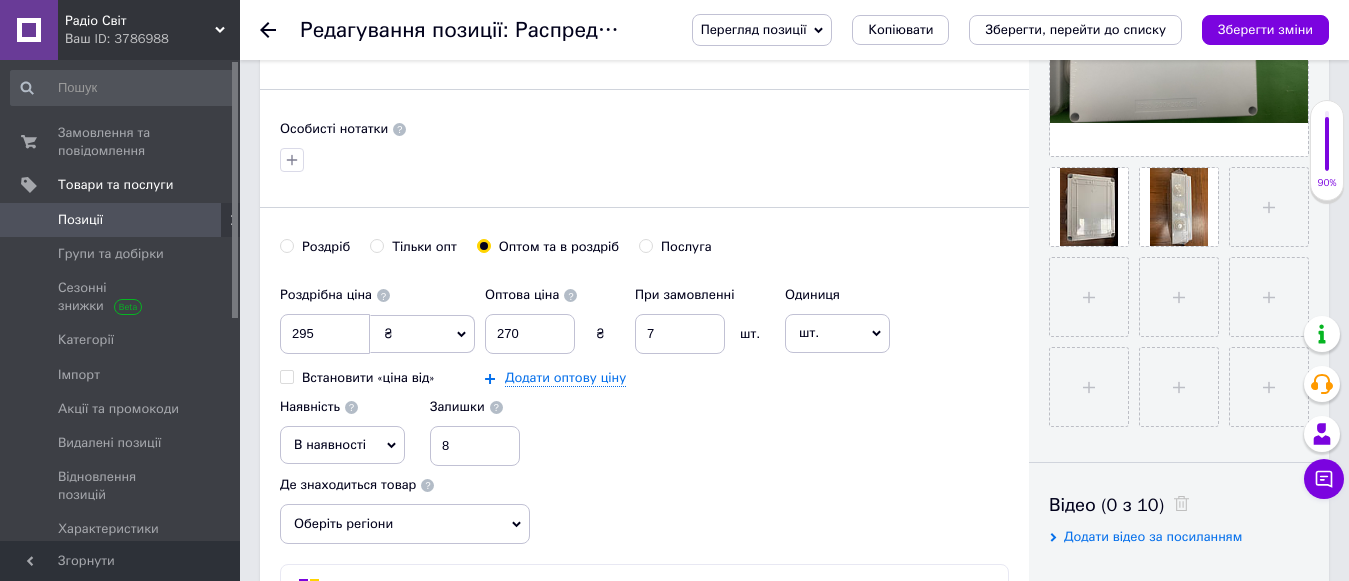 scroll, scrollTop: 0, scrollLeft: 0, axis: both 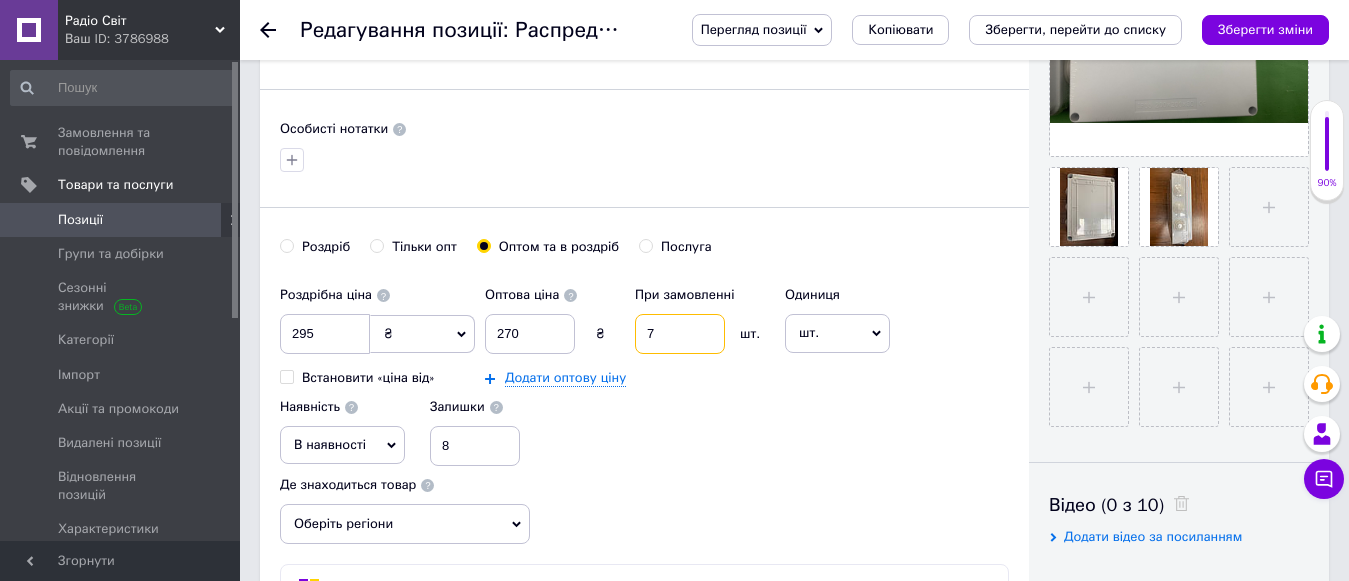 click on "7" at bounding box center [680, 334] 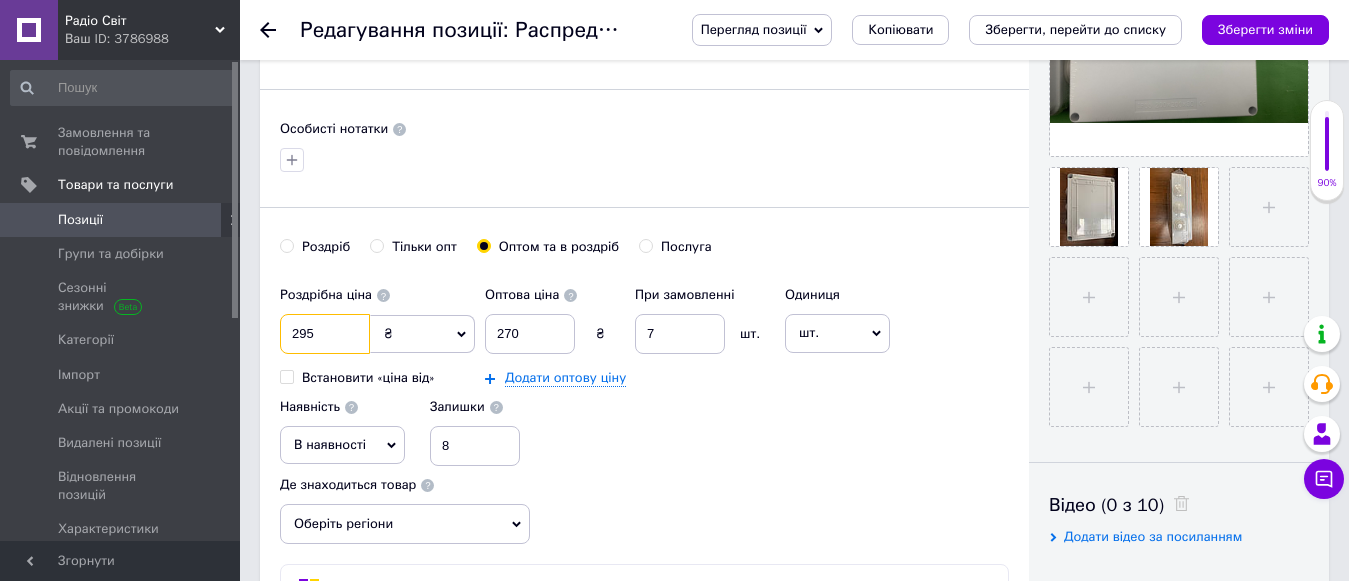 click on "295" at bounding box center (325, 334) 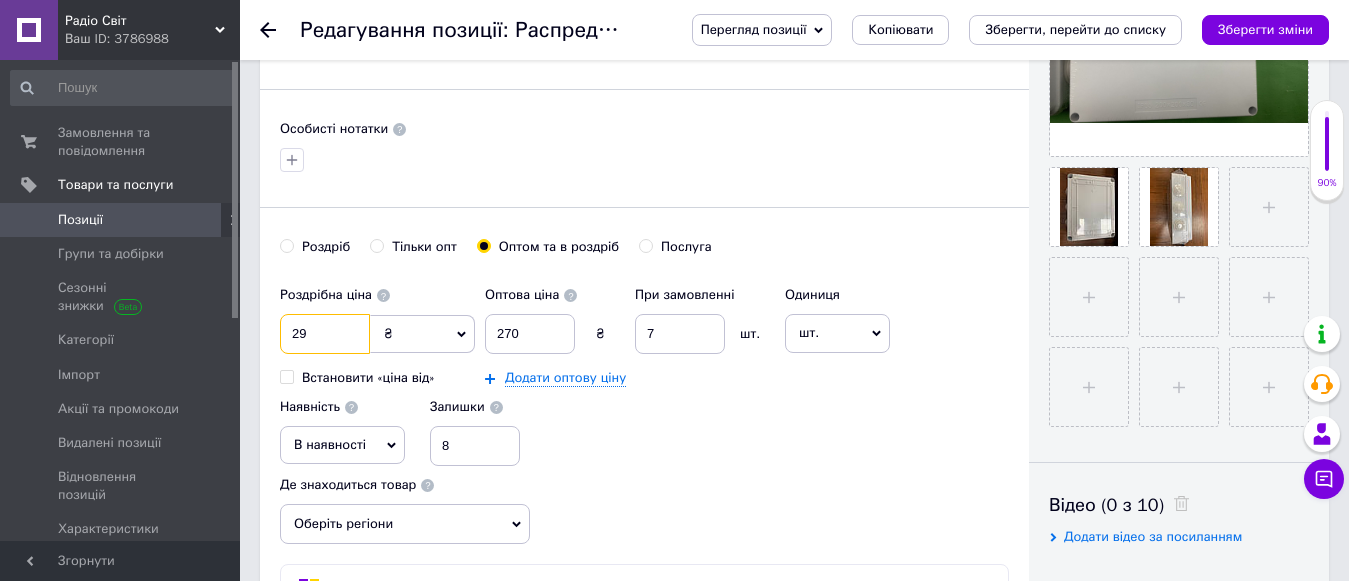 type on "2" 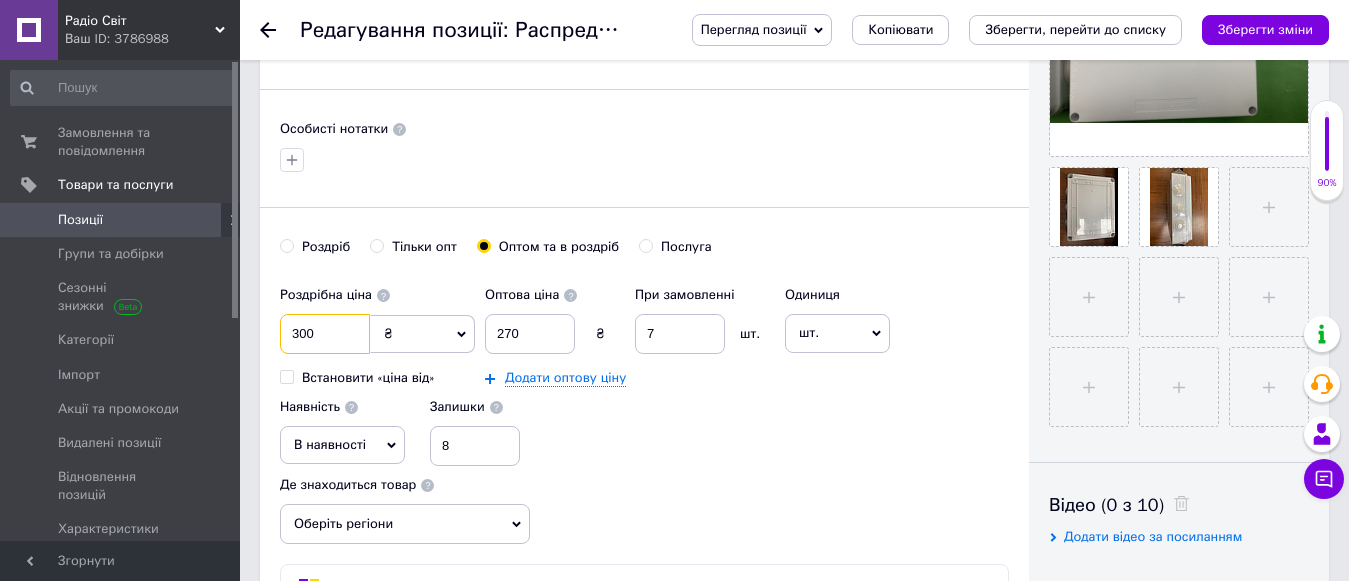 type on "300" 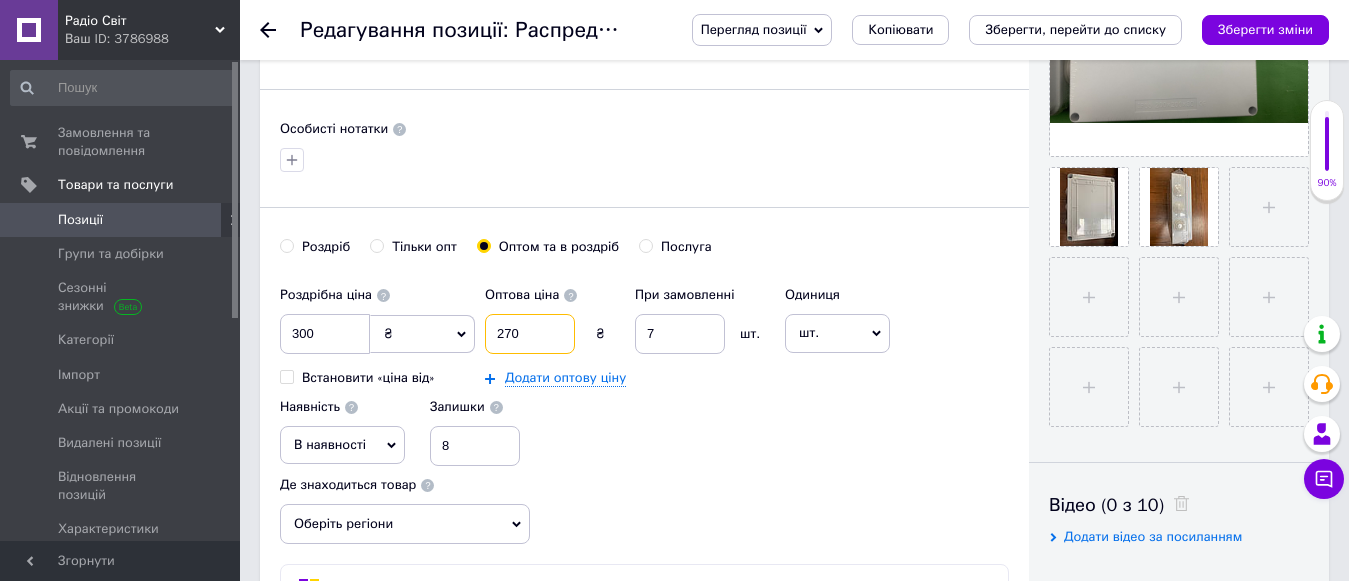 click on "270" at bounding box center (530, 334) 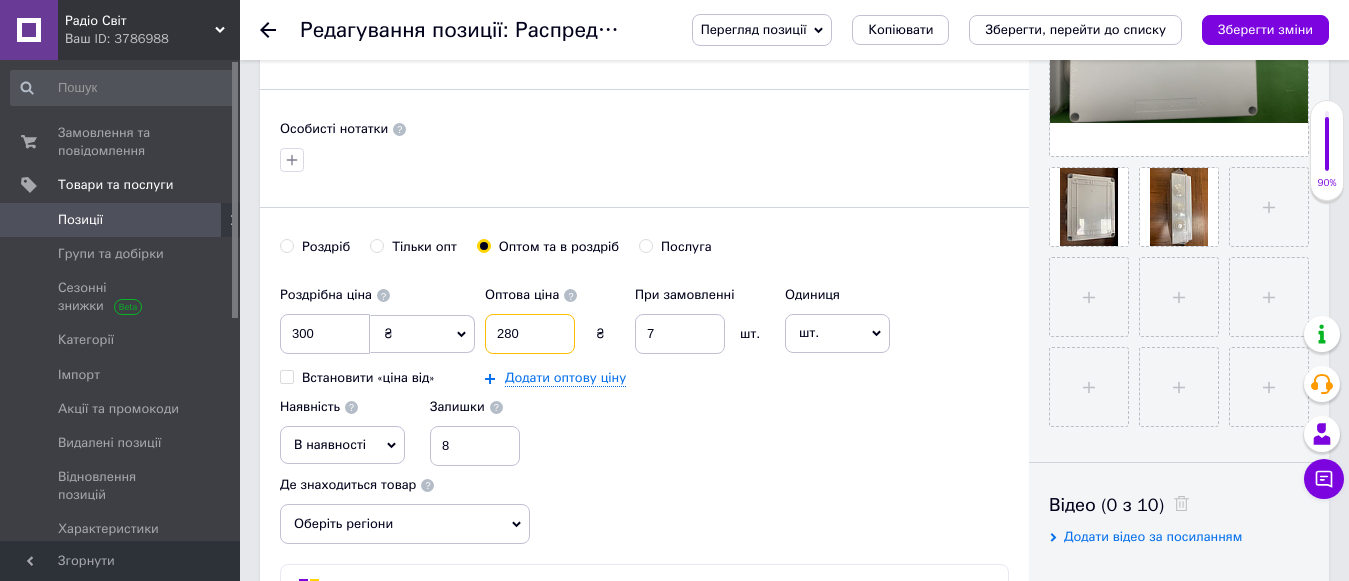 type on "280" 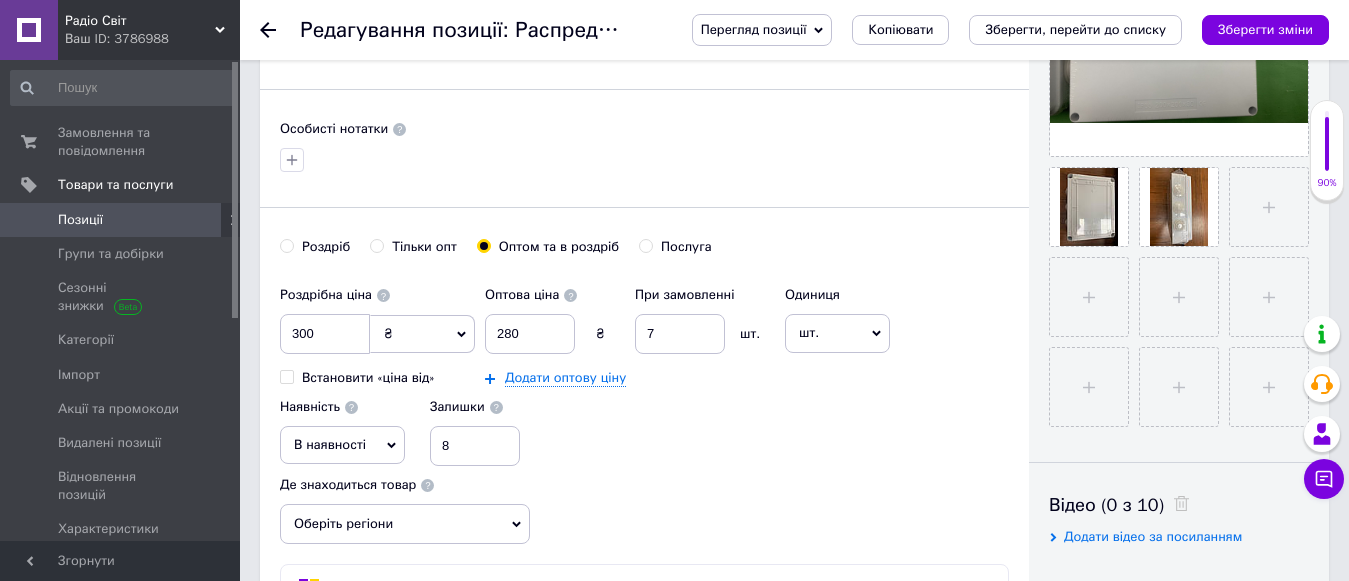 click on "Роздрібна ціна 300 ₴ $ EUR CHF GBP ¥ PLN ₸ MDL HUF KGS CNY TRY KRW lei Встановити «ціна від» Оптова ціна 280 ₴ При замовленні 7 шт. Додати оптову ціну Одиниця шт. Популярне комплект упаковка кв.м пара м кг пог.м послуга т а автоцистерна ампула б балон банка блістер бобіна бочка бут бухта в ват виїзд відро г г га година гр/кв.м гігакалорія д дав два місяці день доба доза є єврокуб з зміна к кВт каністра карат кв.дм кв.м кв.см кв.фут квартал кг кг/кв.м км колесо комплект коробка куб.дм куб.м л л лист м м мВт мл мм моток місяць мішок н набір номер о об'єкт од. п палетомісце пара партія пач р с" at bounding box center [644, 371] 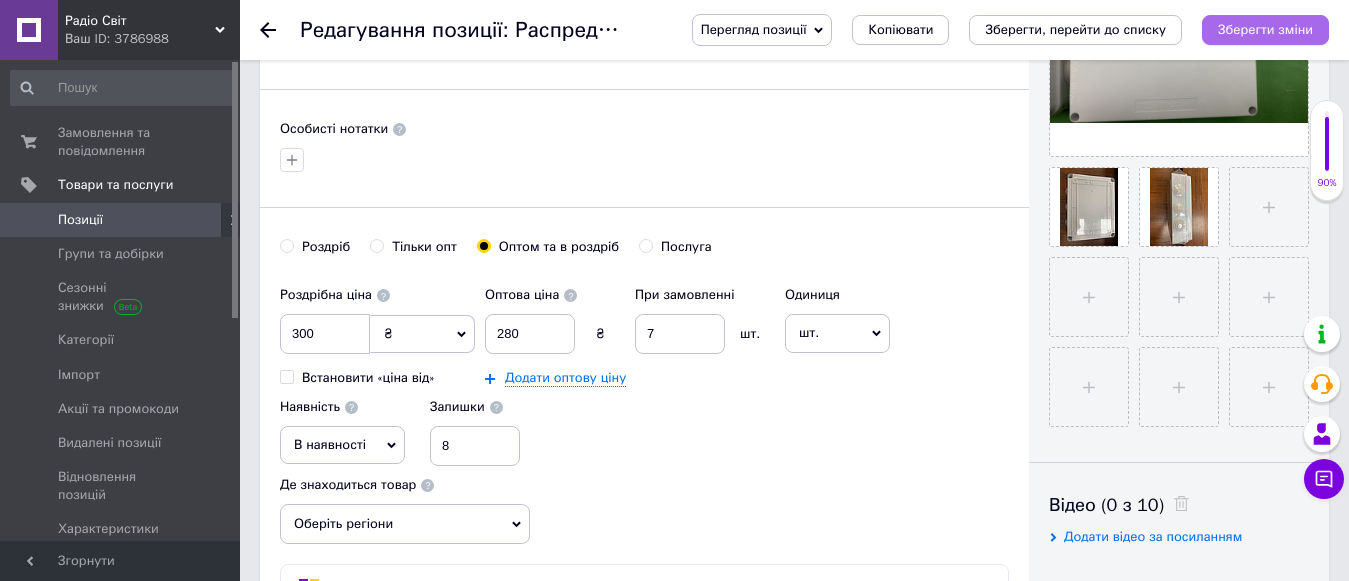 click on "Зберегти зміни" at bounding box center (1265, 29) 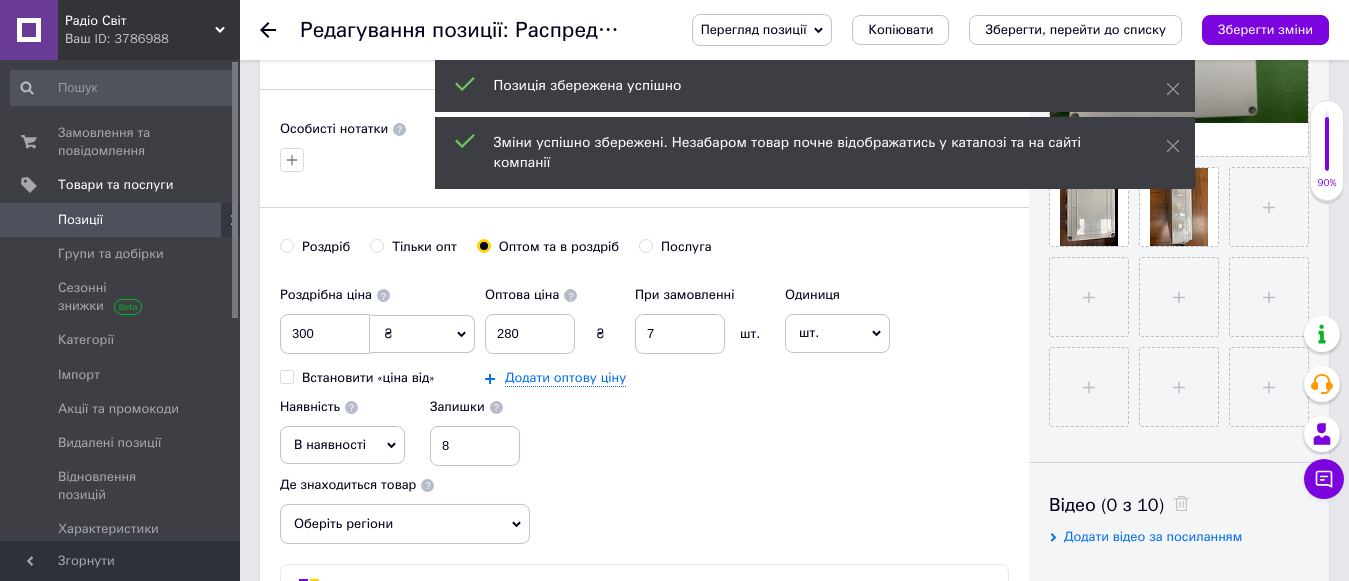 click 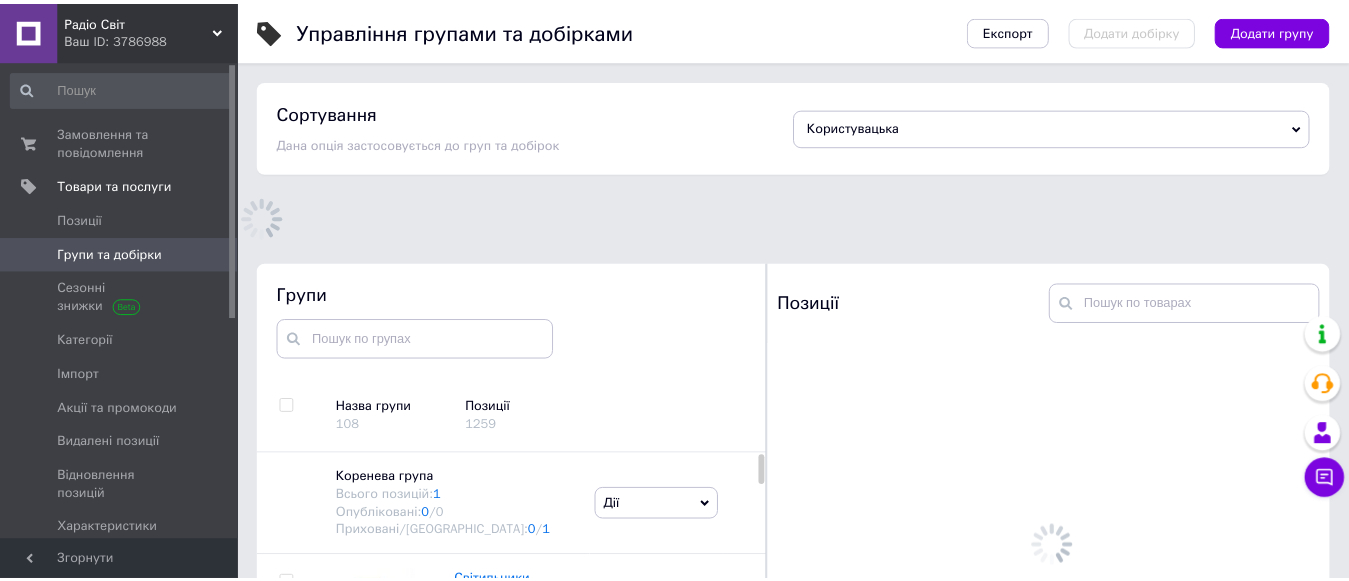 scroll, scrollTop: 113, scrollLeft: 0, axis: vertical 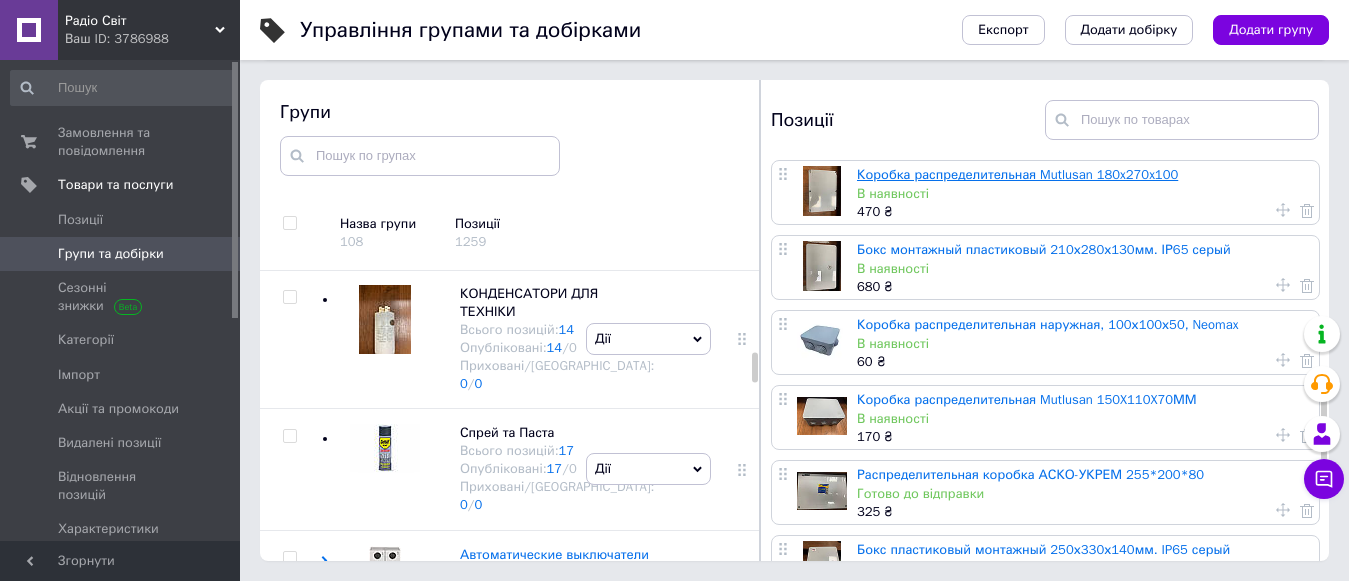 click on "Коробка распределительная Mutlusan 180x270x100" at bounding box center (1017, 174) 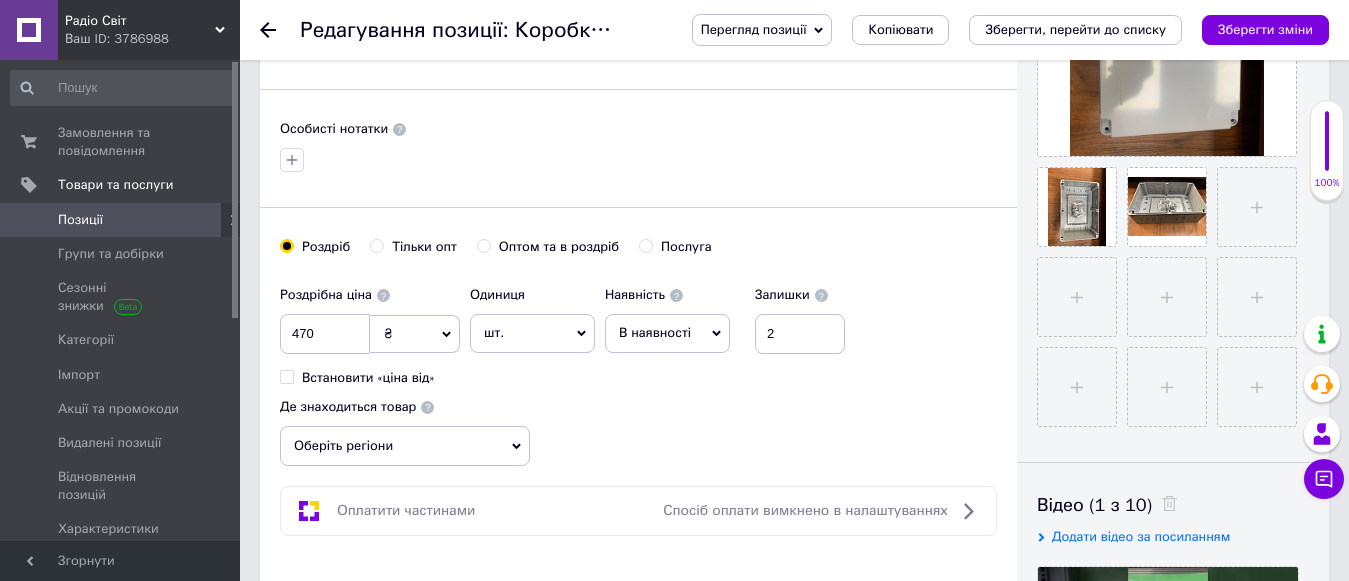 scroll, scrollTop: 700, scrollLeft: 0, axis: vertical 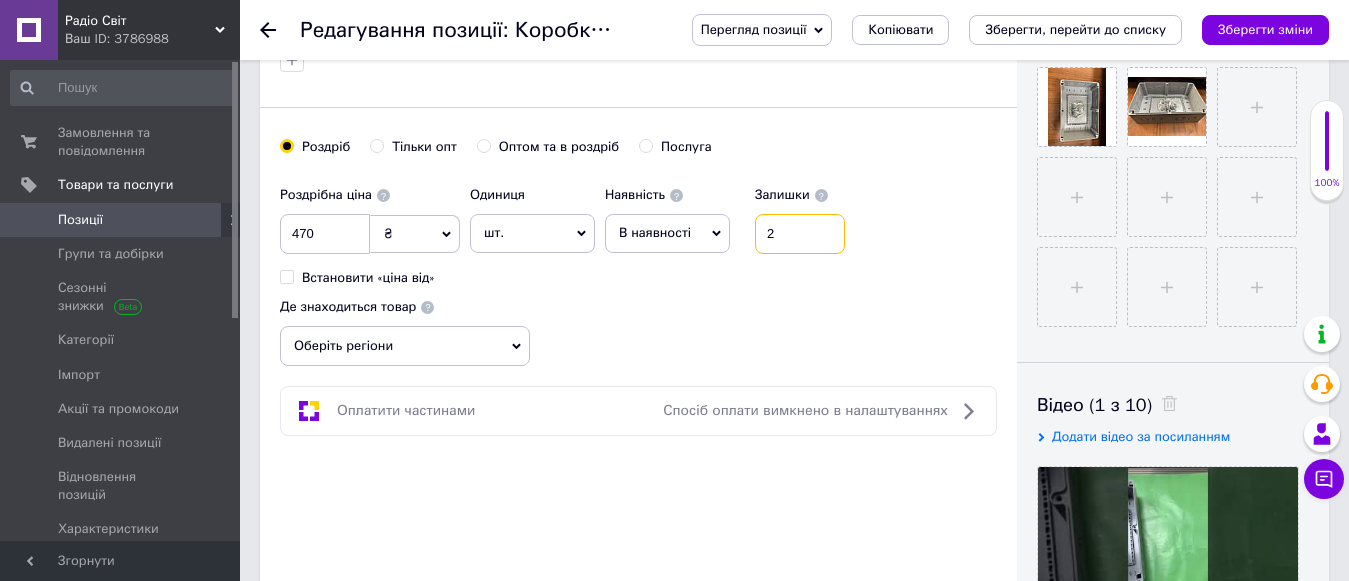 click on "2" at bounding box center (800, 234) 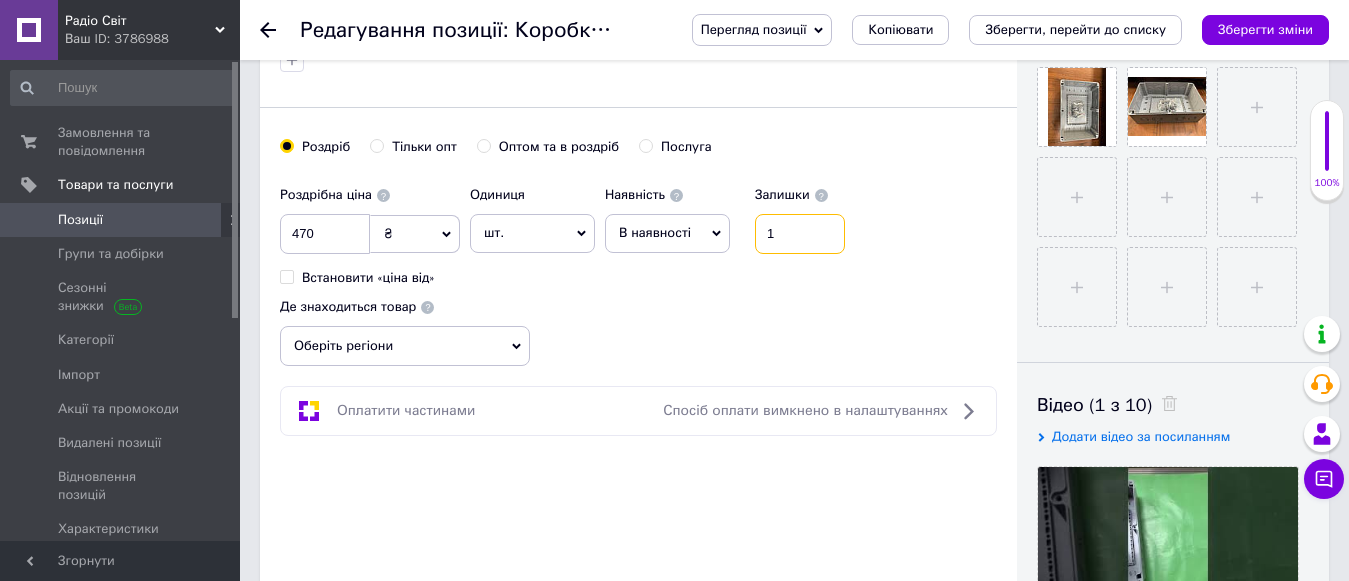 type on "1" 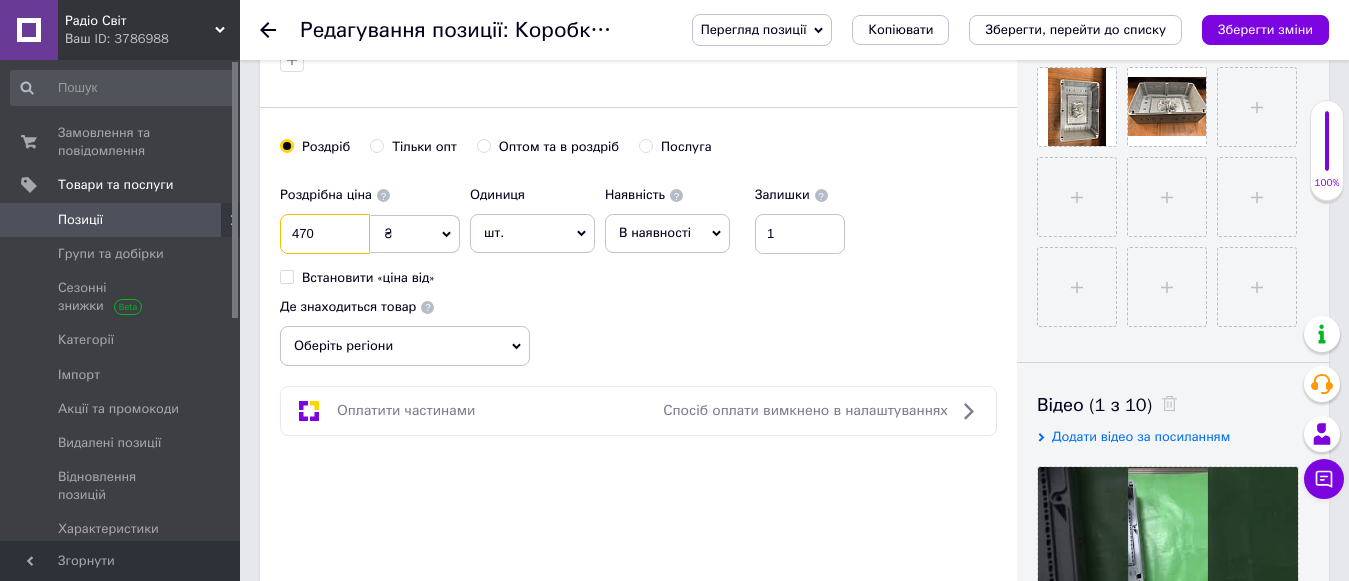 click on "470" at bounding box center [325, 234] 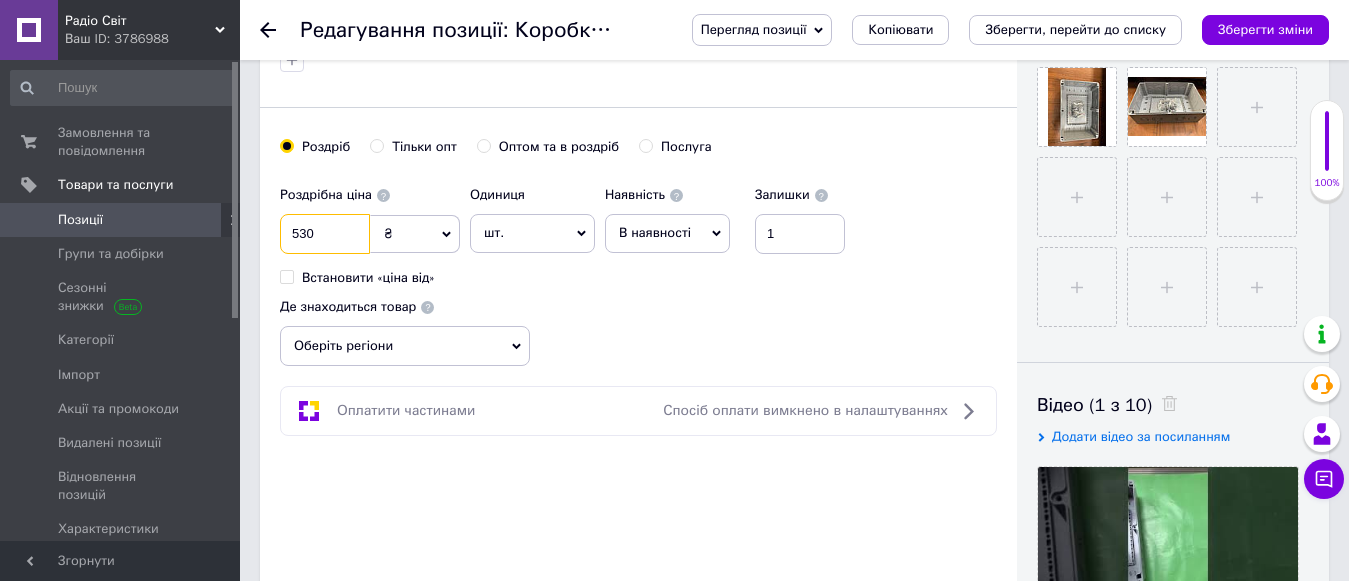 type on "530" 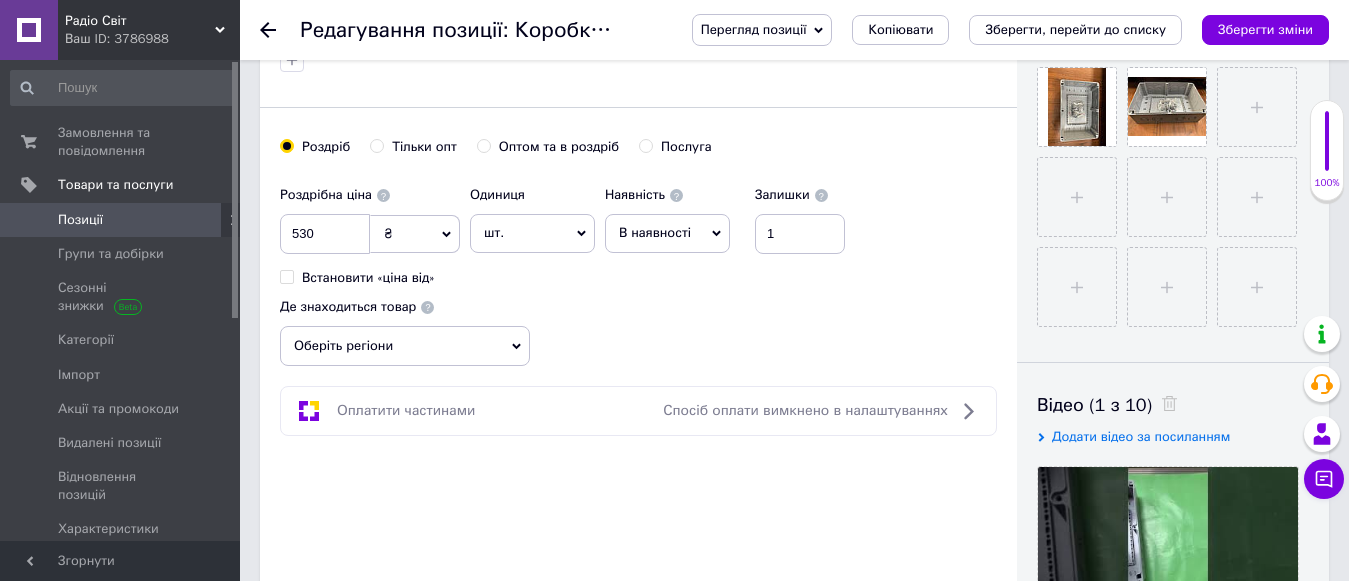 click on "Роздрібна ціна 530 ₴ $ EUR CHF GBP ¥ PLN ₸ MDL HUF KGS CNY TRY KRW lei Встановити «ціна від» Одиниця шт. Популярне комплект упаковка кв.м пара м кг пог.м послуга т а автоцистерна ампула б балон банка блістер бобіна бочка бут бухта в ват виїзд відро г г га година гр/кв.м гігакалорія д дав два місяці день доба доза є єврокуб з зміна к кВт каністра карат кв.дм кв.м кв.см кв.фут квартал кг кг/кв.м км колесо комплект коробка куб.дм куб.м л л лист м м мВт мл мм моток місяць мішок н набір номер о об'єкт од. п палетомісце пара партія пач пог.м послуга посівна одиниця птахомісце півроку пігулка" at bounding box center [638, 271] 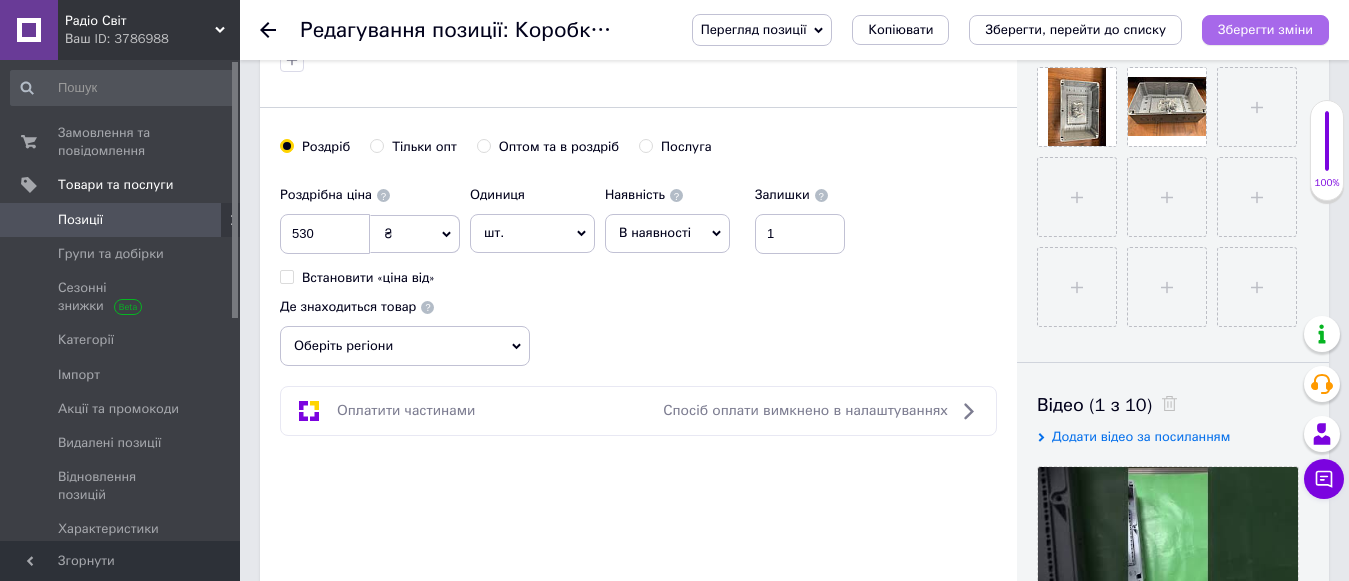 click on "Зберегти зміни" at bounding box center (1265, 29) 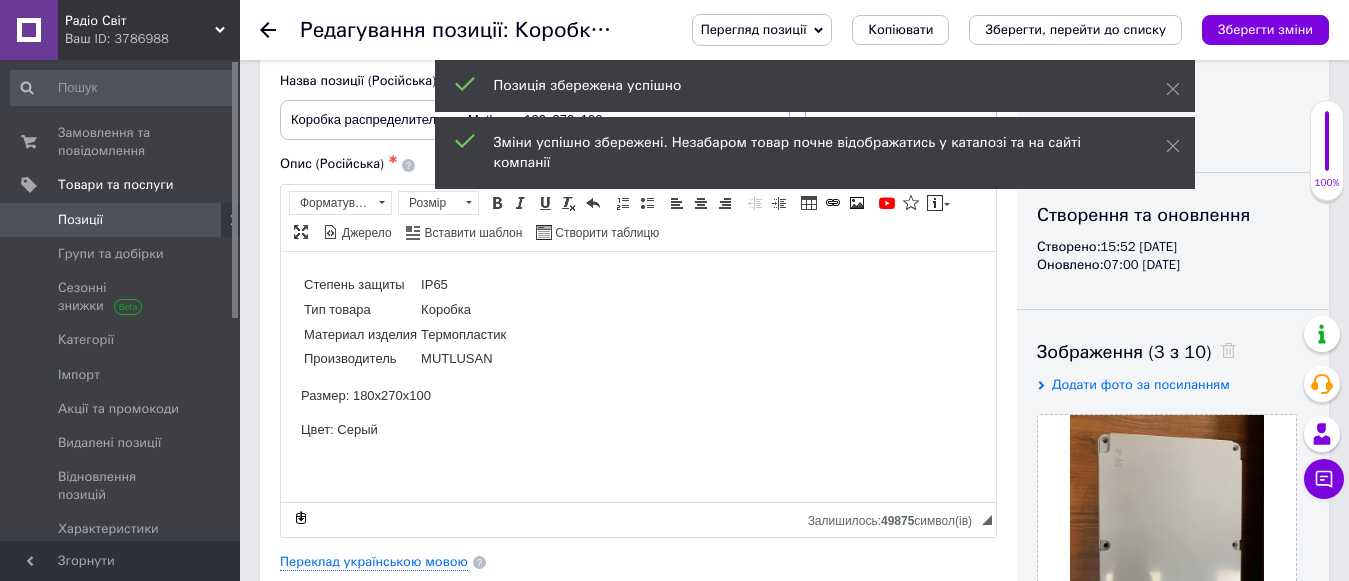 scroll, scrollTop: 0, scrollLeft: 0, axis: both 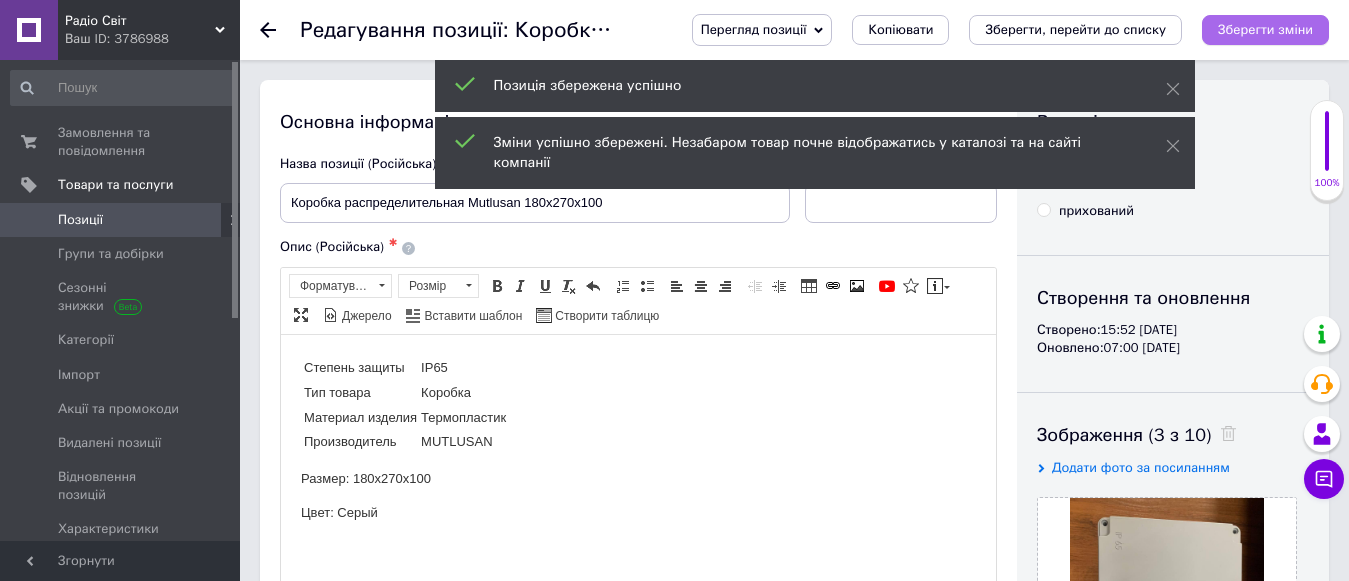 click on "Зберегти зміни" at bounding box center [1265, 29] 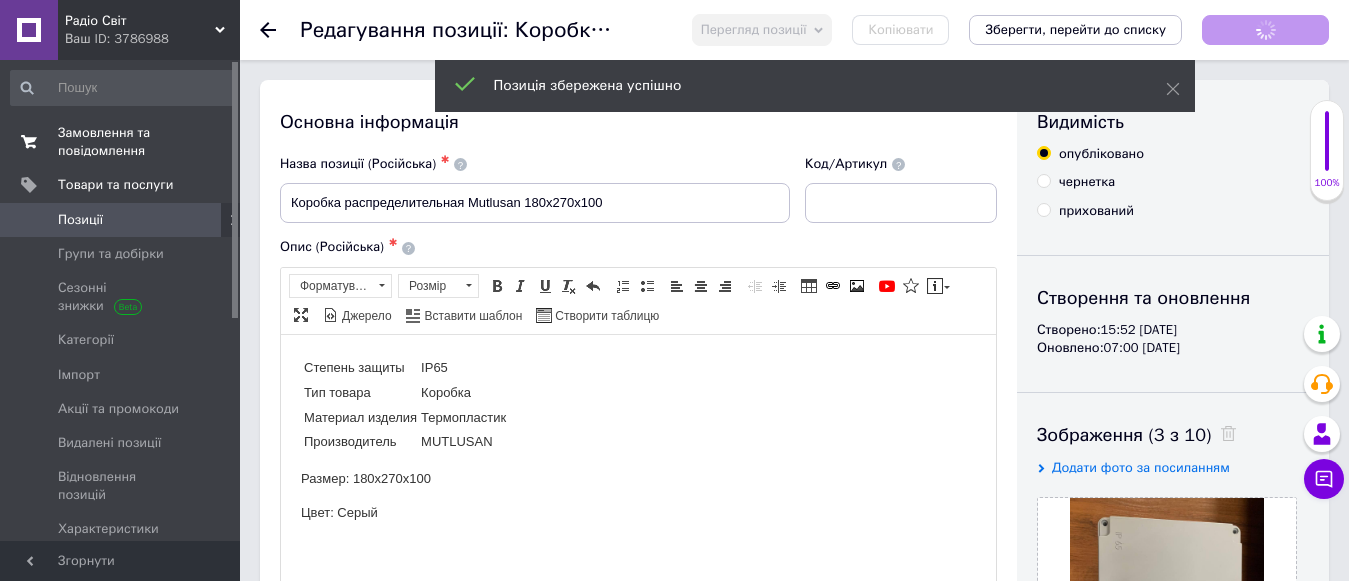 click on "Замовлення та повідомлення" at bounding box center [121, 142] 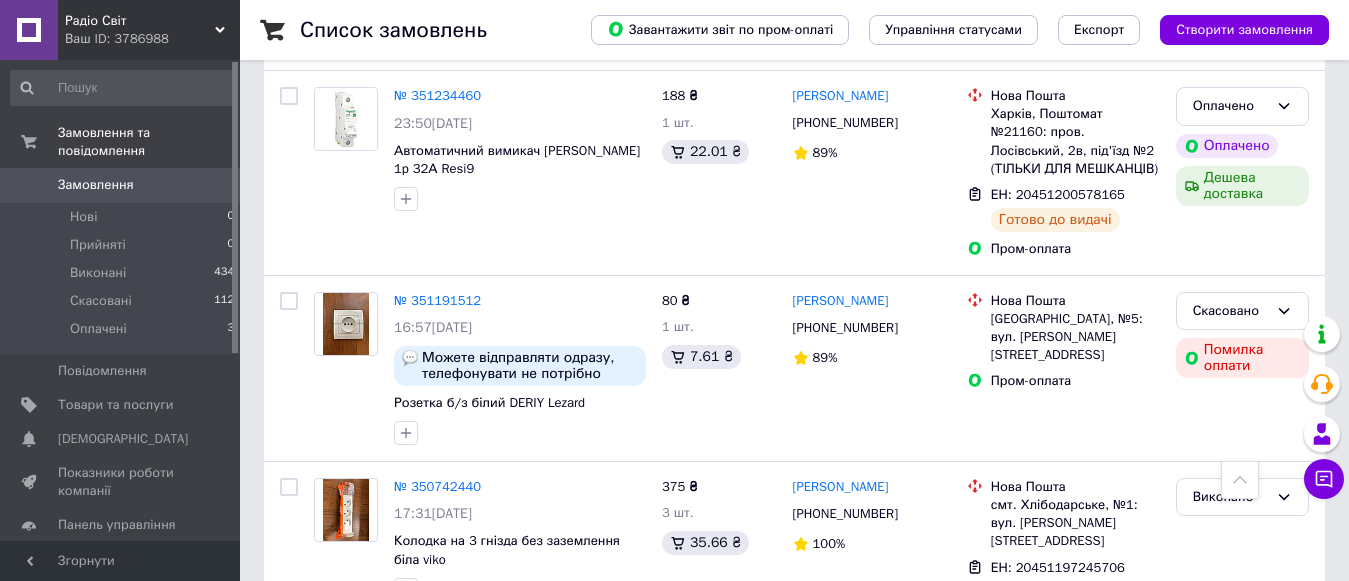 scroll, scrollTop: 800, scrollLeft: 0, axis: vertical 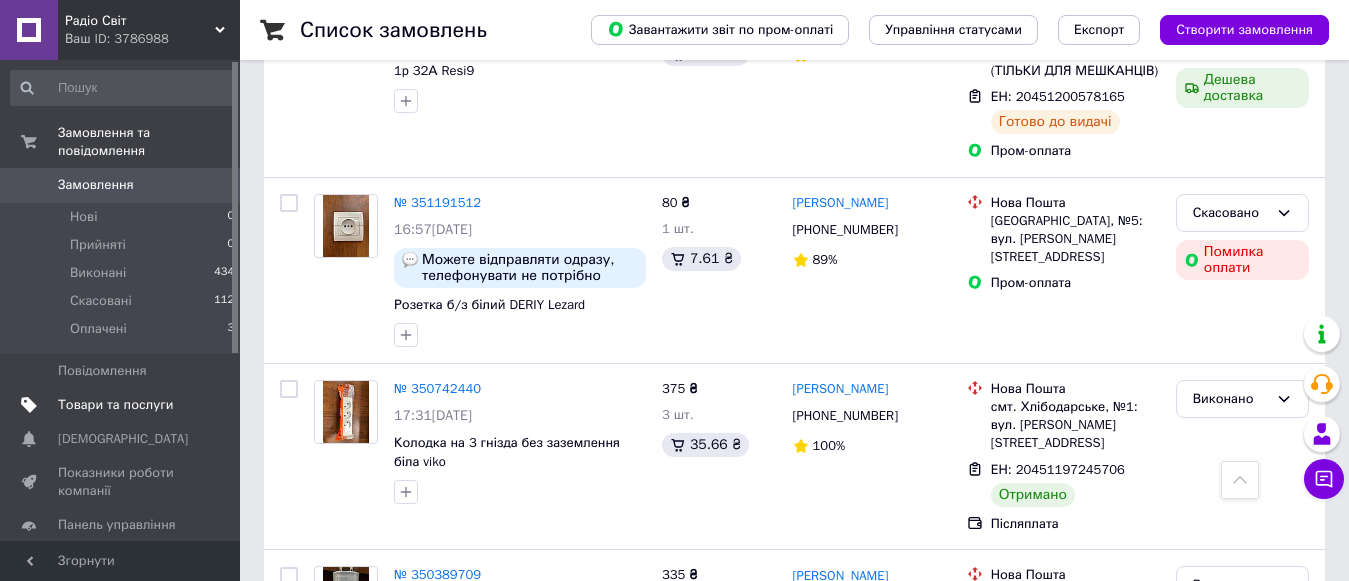 click on "Товари та послуги" at bounding box center [115, 405] 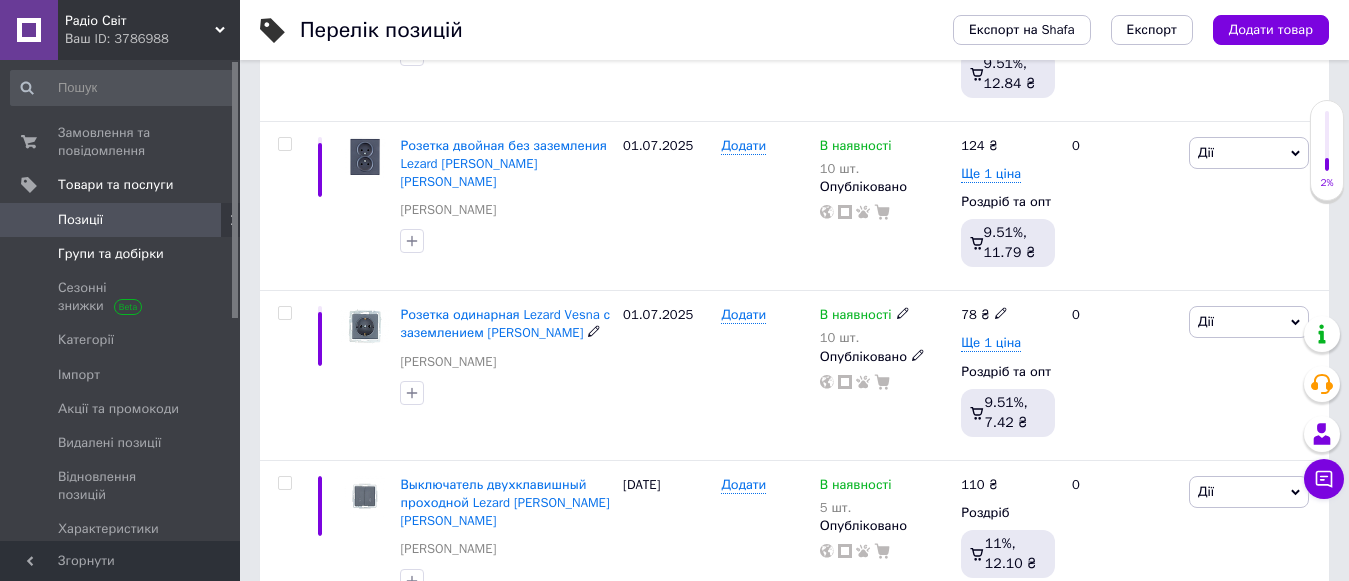 scroll, scrollTop: 500, scrollLeft: 0, axis: vertical 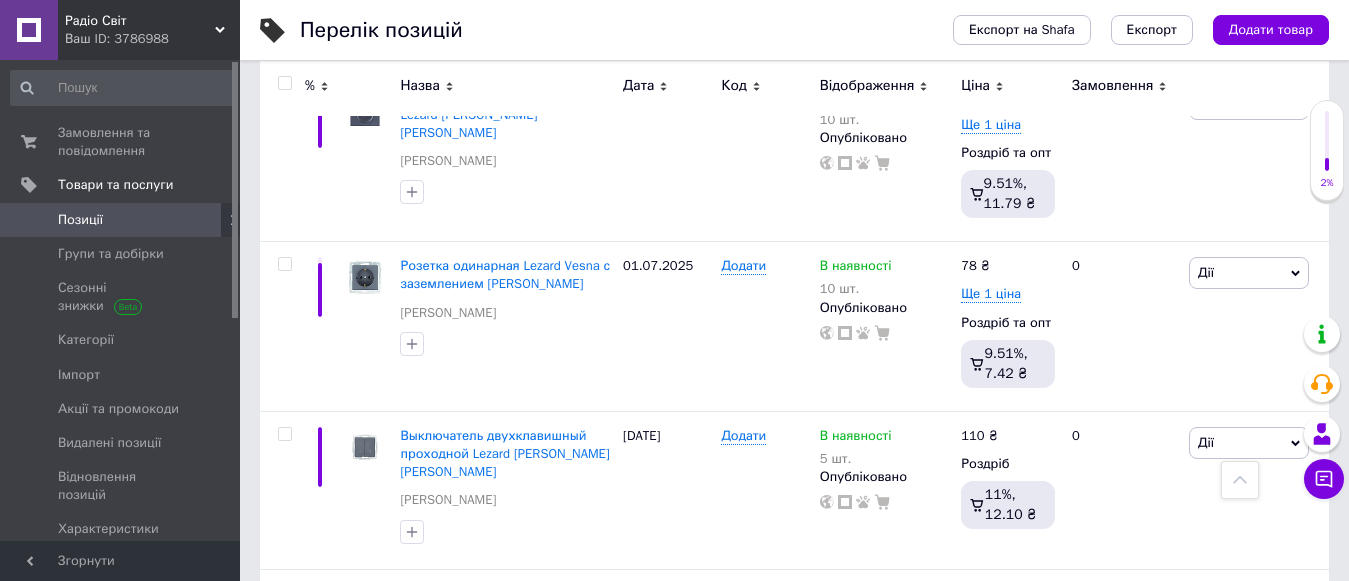 click on "Групи та добірки" at bounding box center [111, 254] 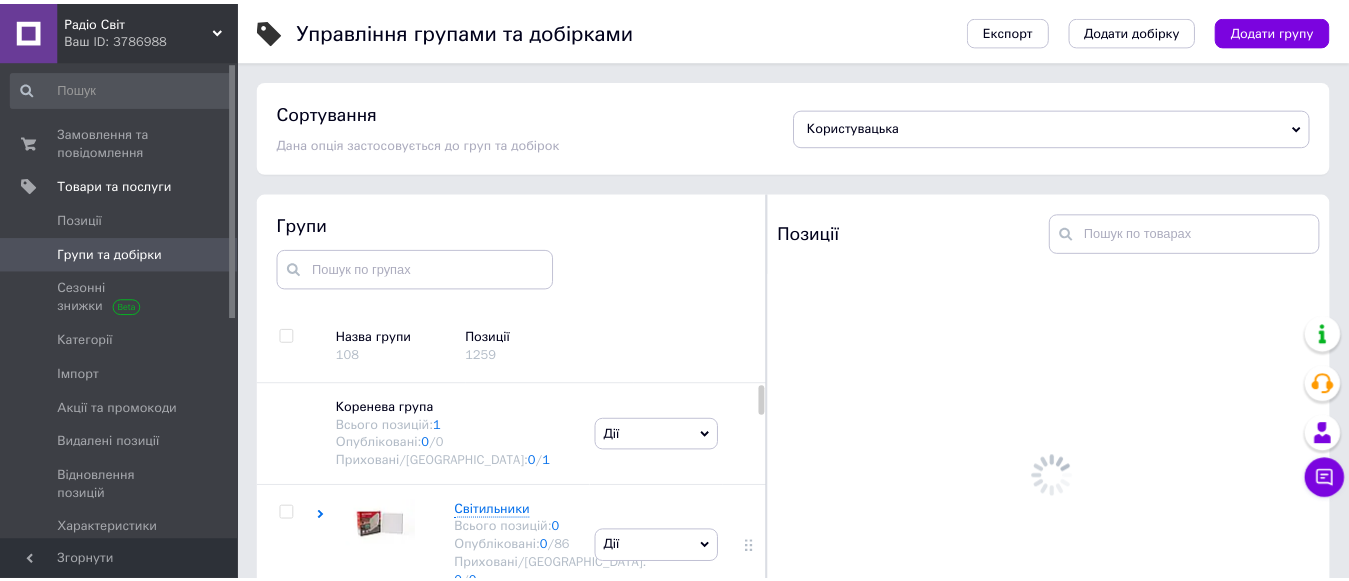 scroll, scrollTop: 113, scrollLeft: 0, axis: vertical 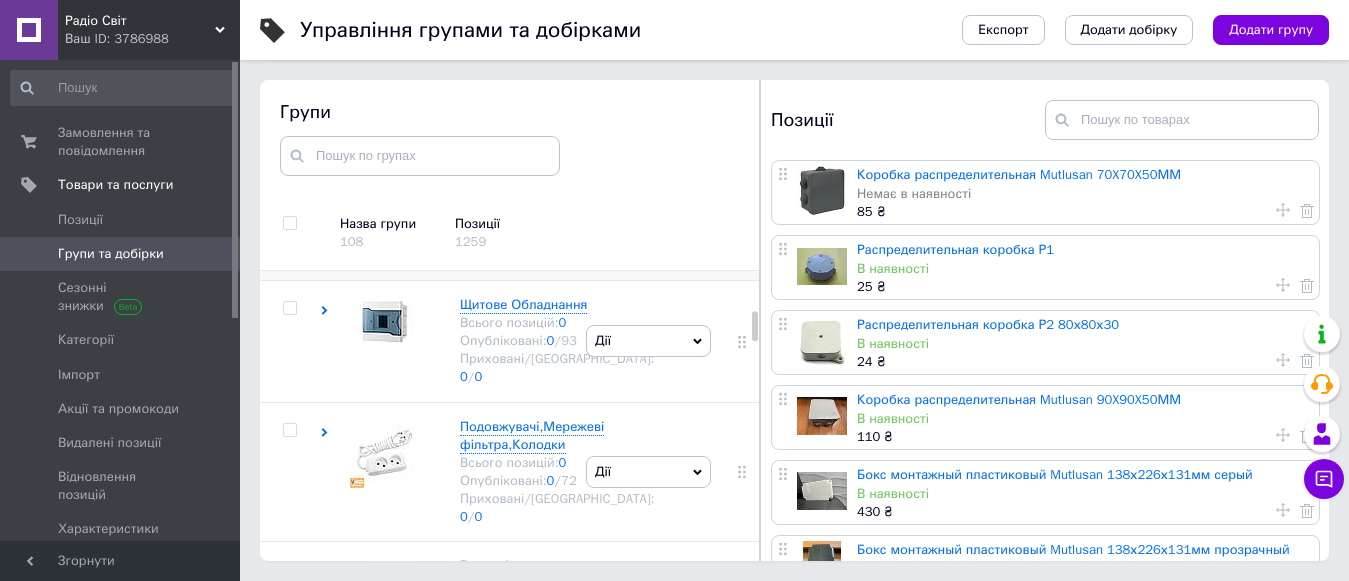 click 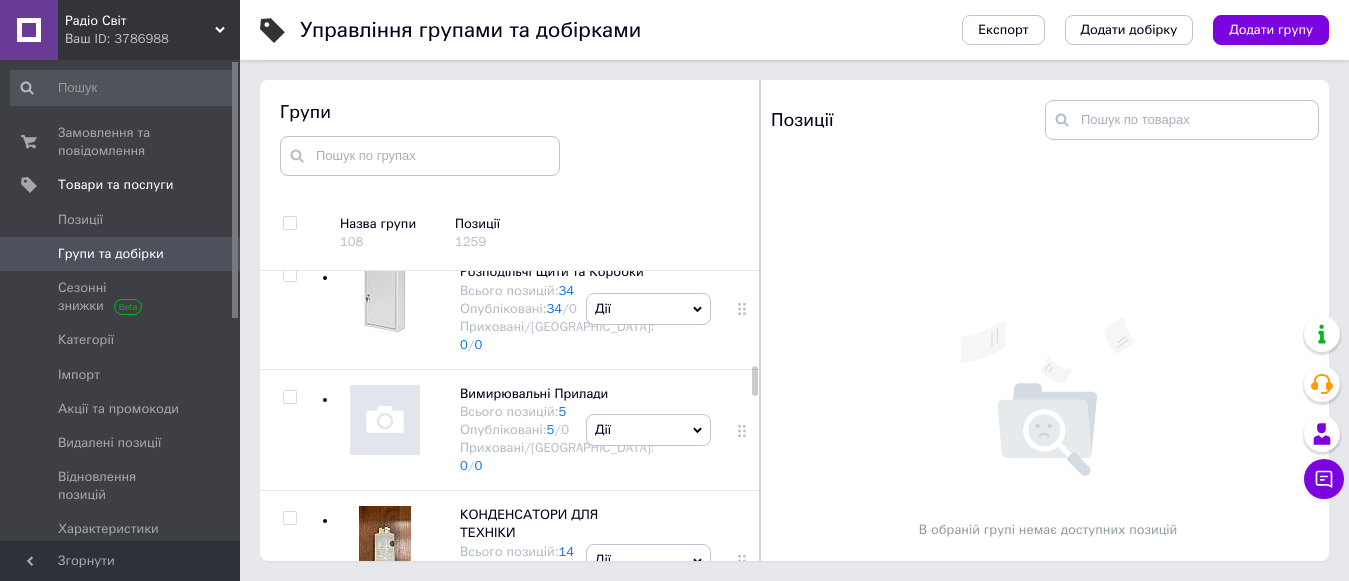 scroll, scrollTop: 2100, scrollLeft: 0, axis: vertical 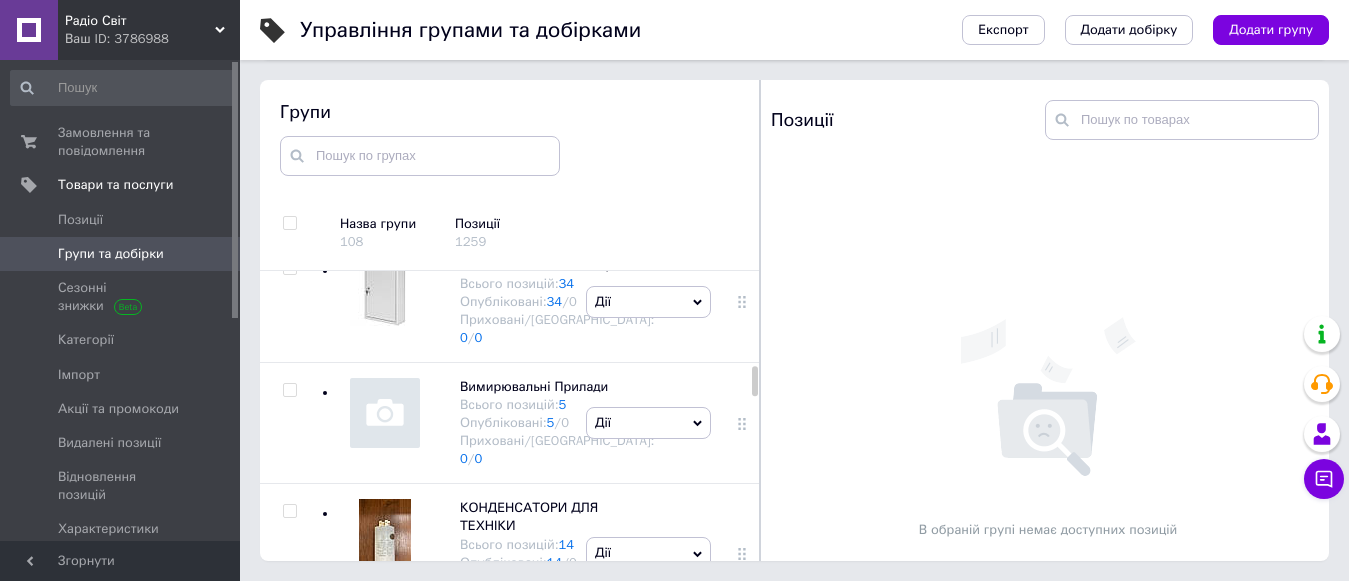 click 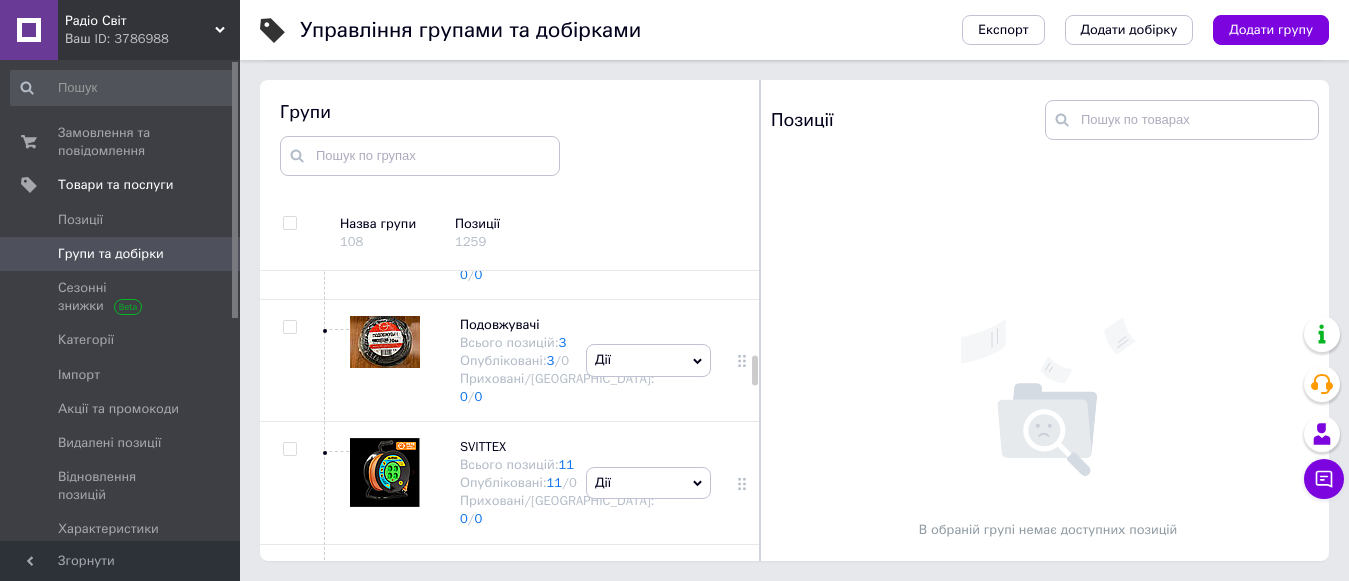 scroll, scrollTop: 2200, scrollLeft: 0, axis: vertical 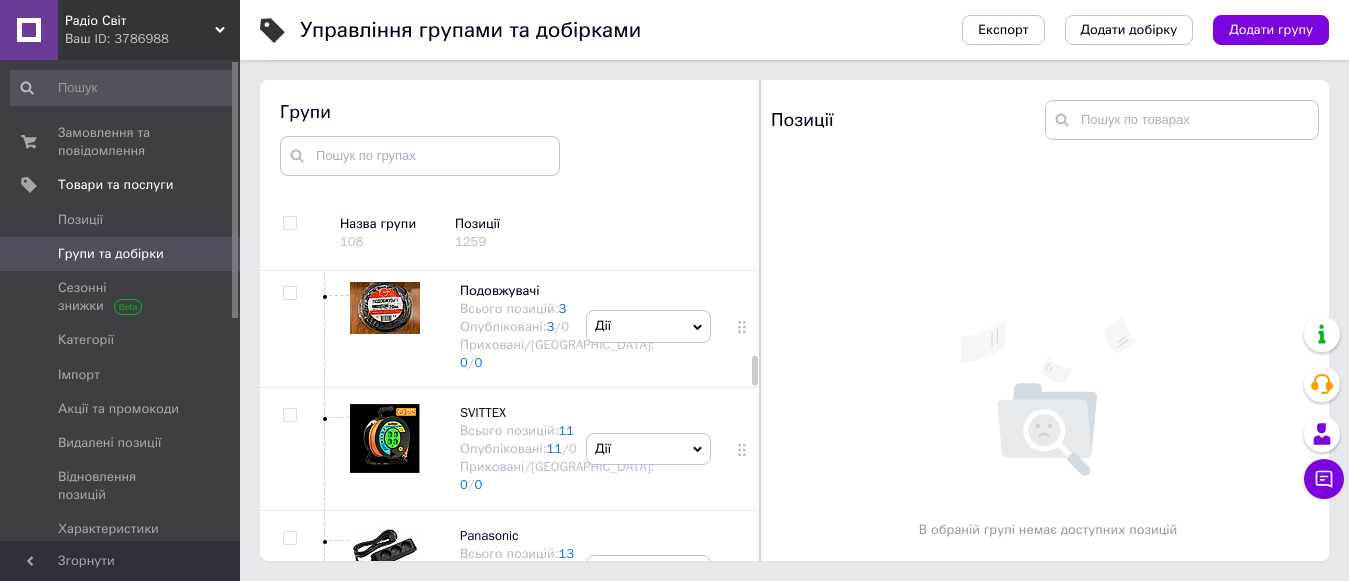 click on "VIKO" at bounding box center (473, -77) 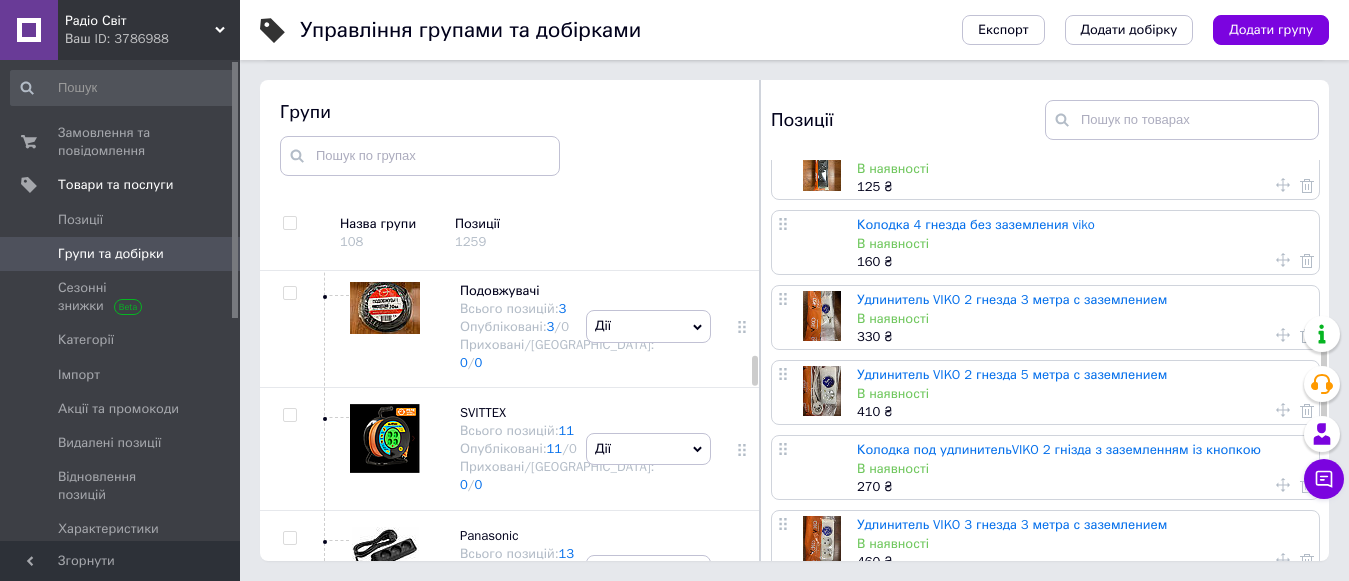 scroll, scrollTop: 600, scrollLeft: 0, axis: vertical 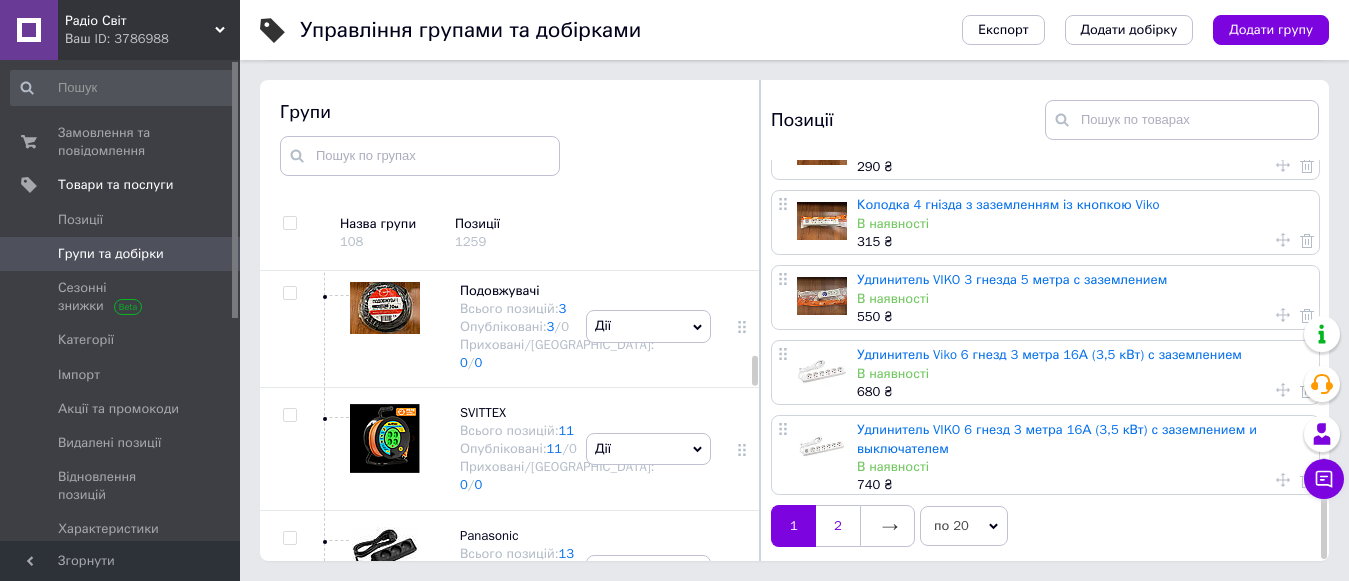 click on "2" at bounding box center (838, 526) 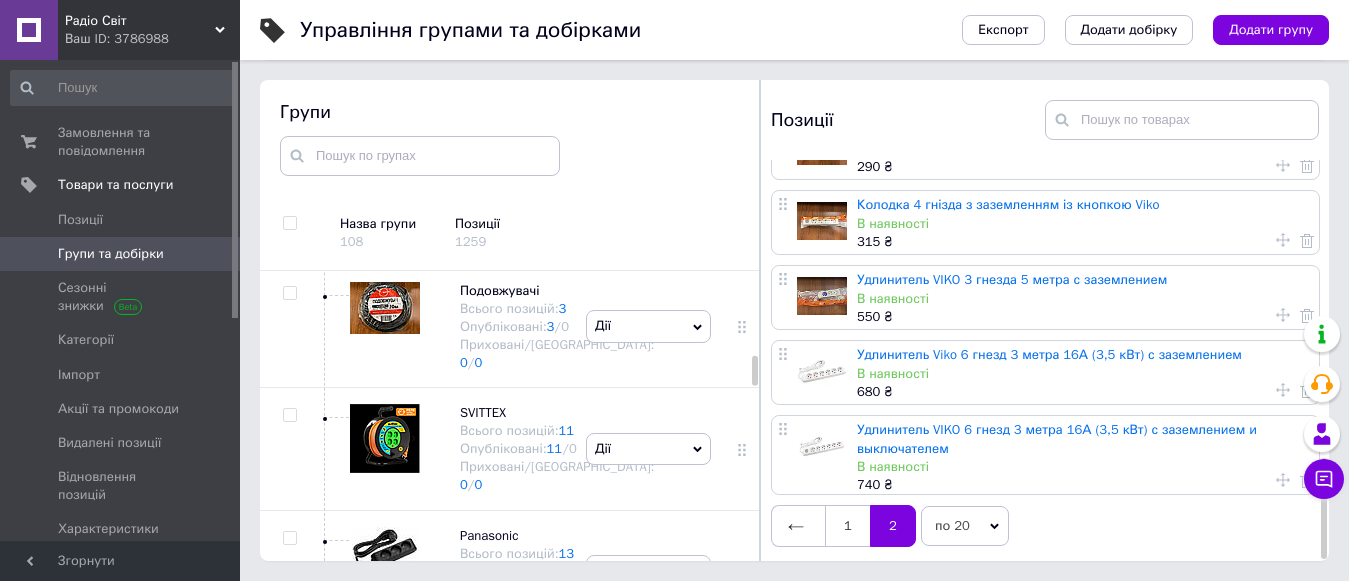 scroll, scrollTop: 0, scrollLeft: 0, axis: both 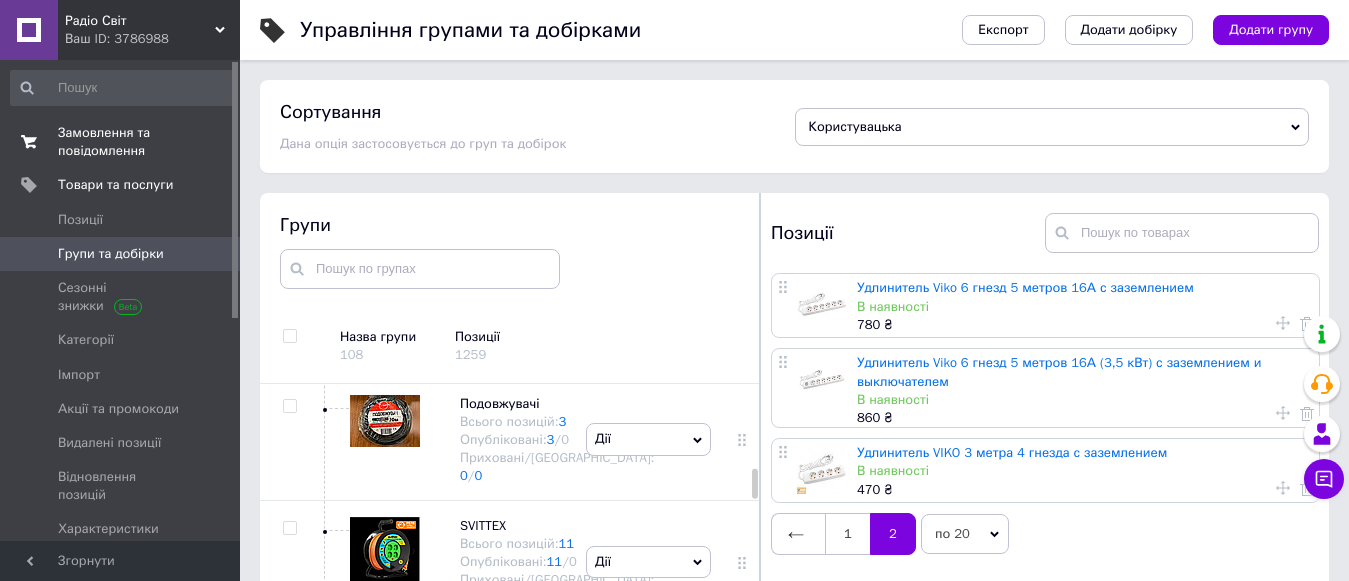 click on "Замовлення та повідомлення" at bounding box center (121, 142) 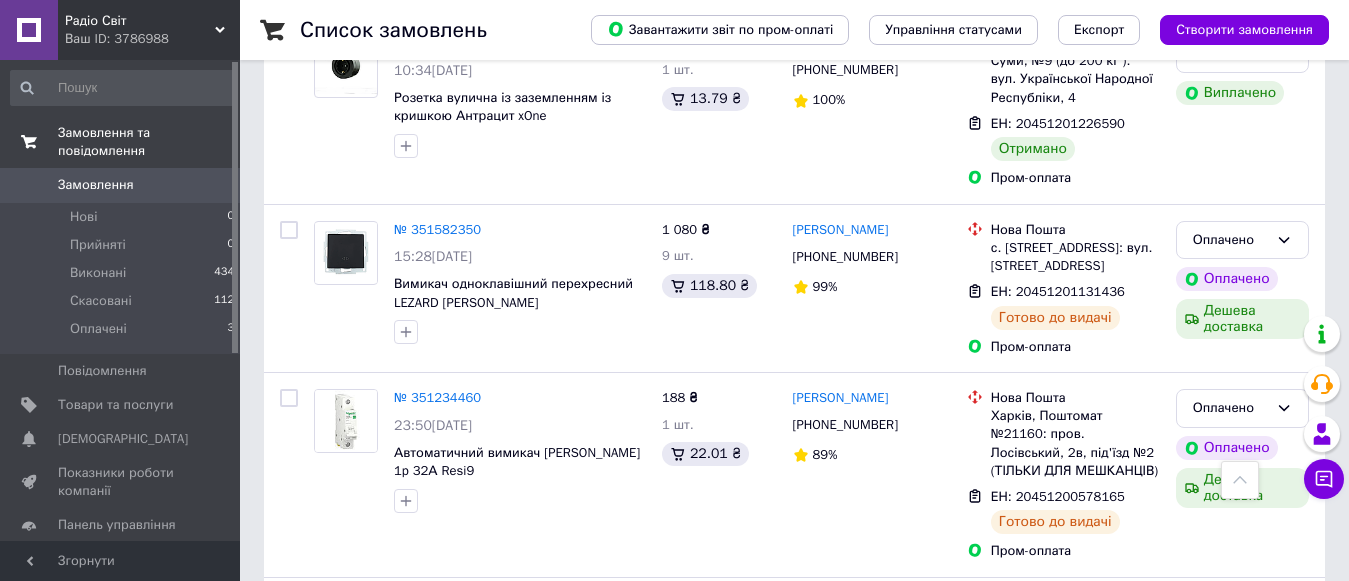 scroll, scrollTop: 0, scrollLeft: 0, axis: both 